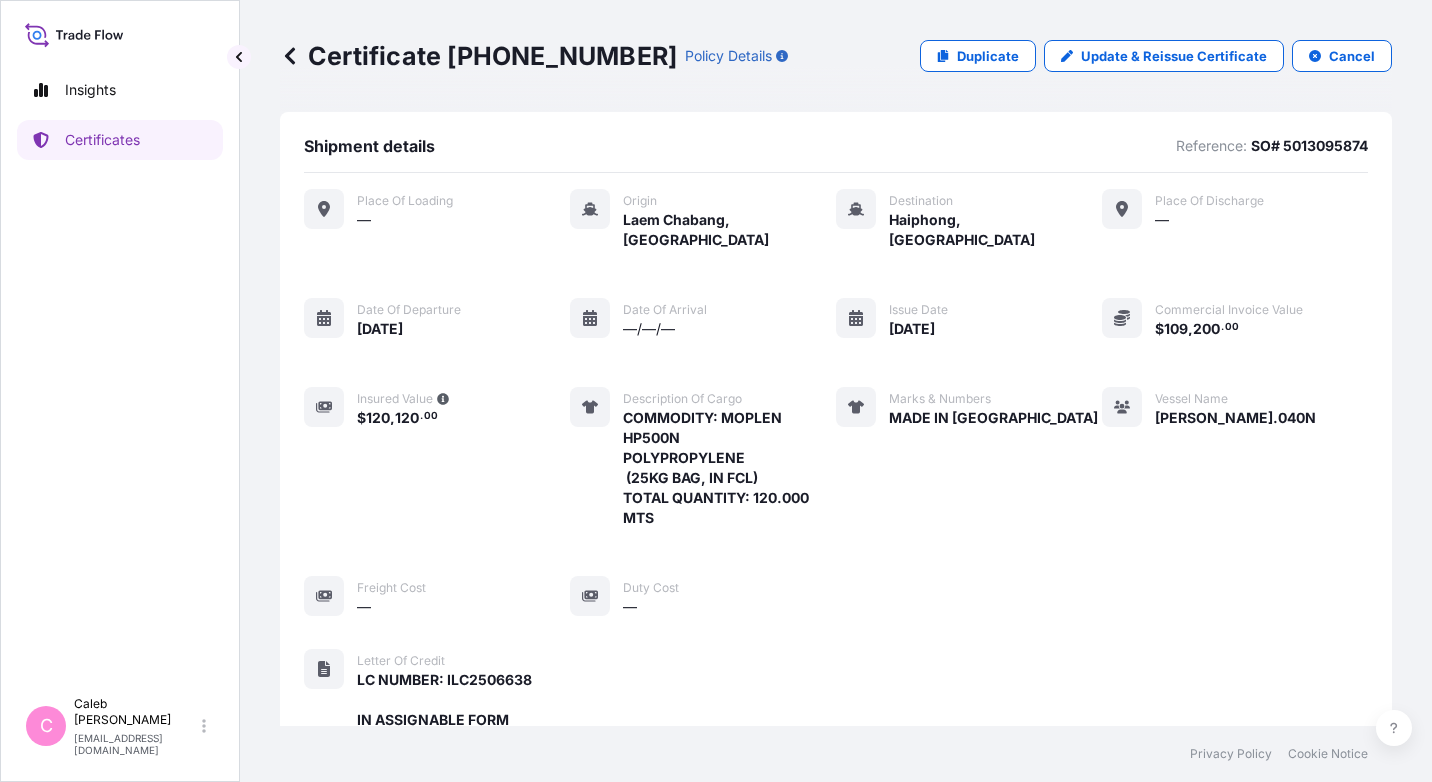 scroll, scrollTop: 0, scrollLeft: 0, axis: both 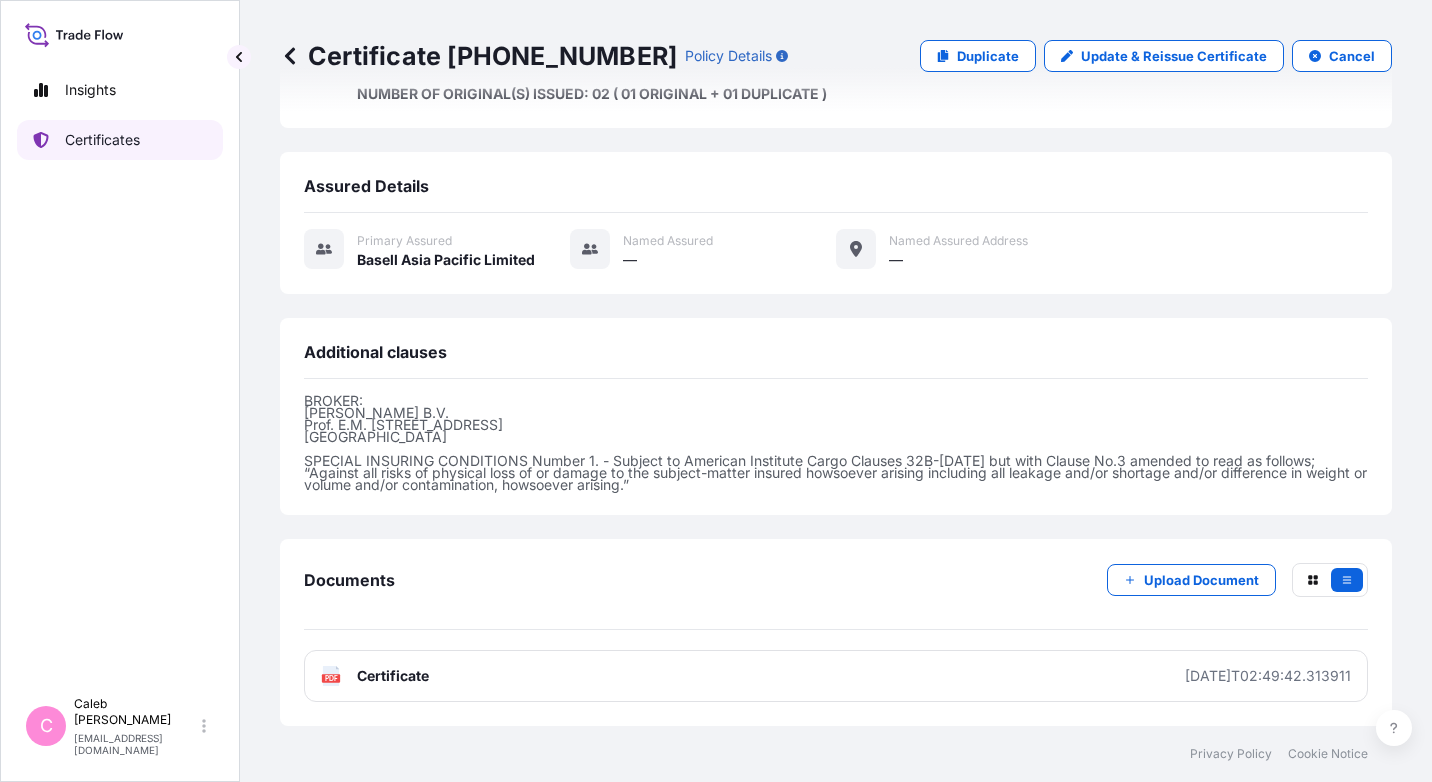 click on "Certificates" at bounding box center [102, 140] 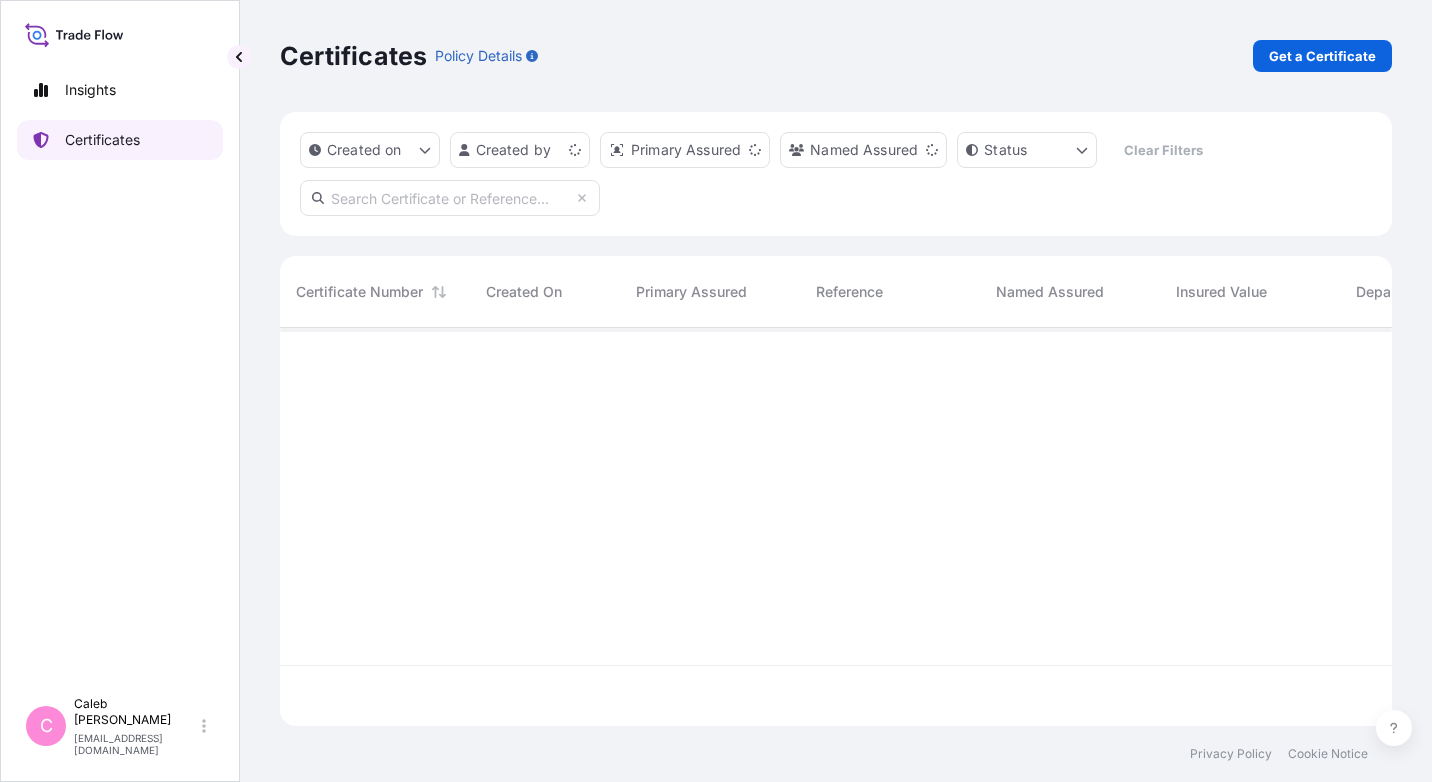 scroll, scrollTop: 16, scrollLeft: 16, axis: both 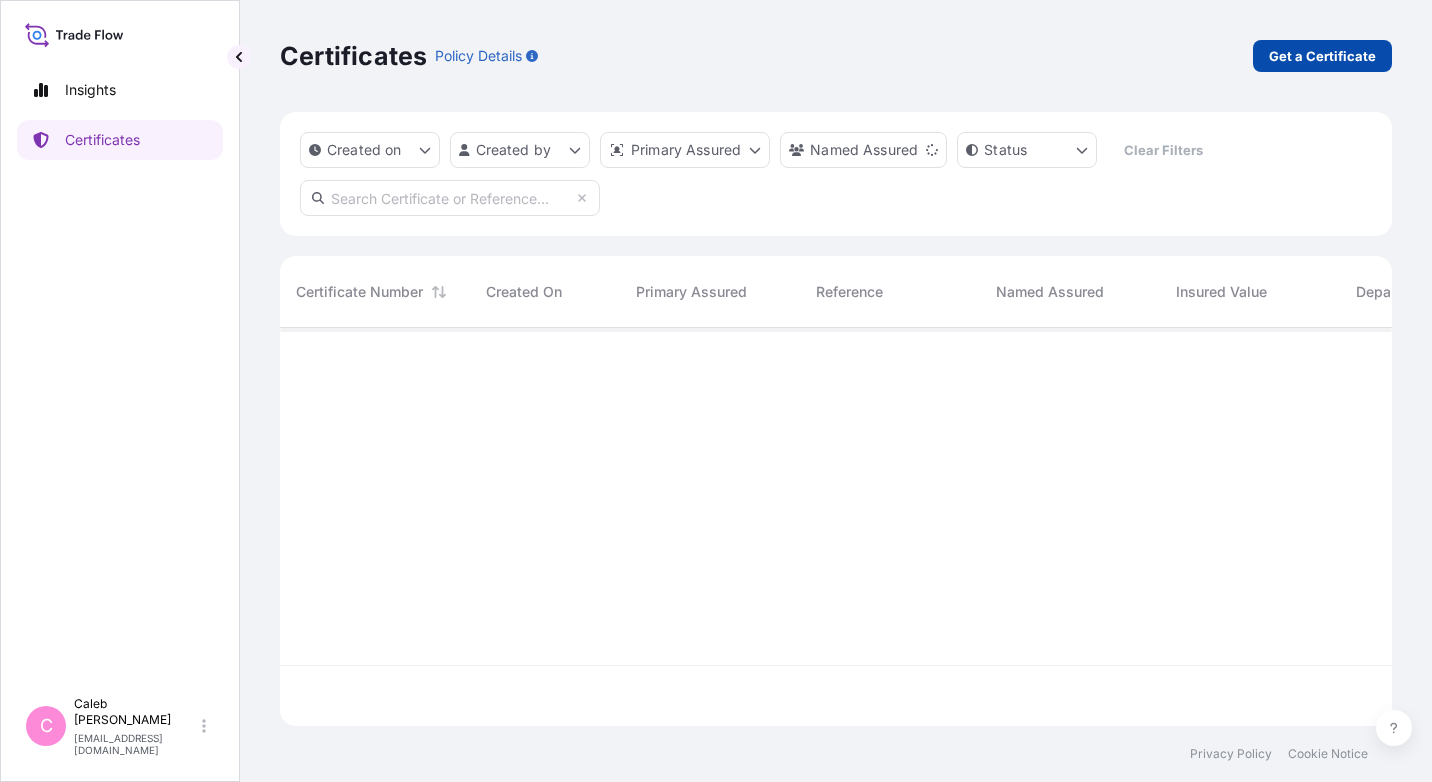 click on "Get a Certificate" at bounding box center (1322, 56) 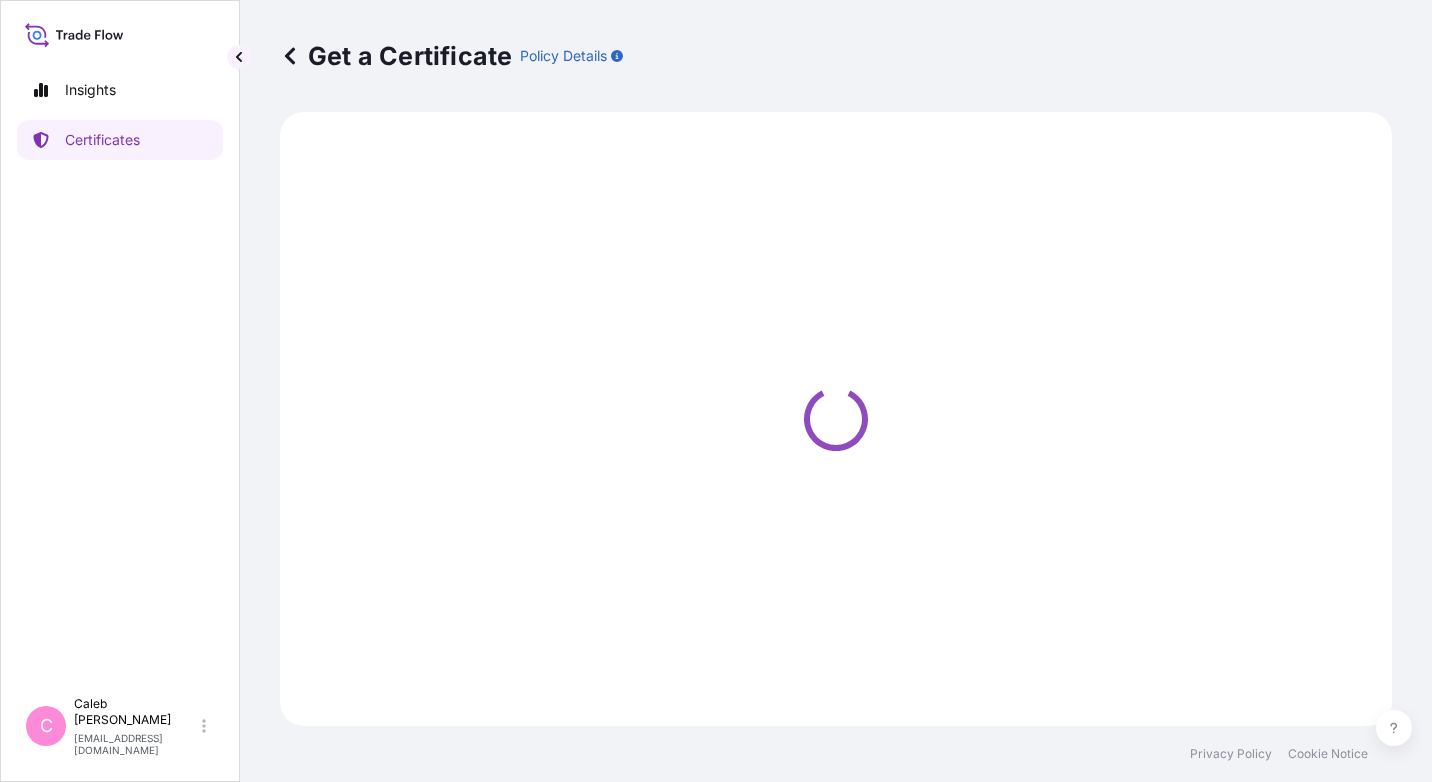select on "Sea" 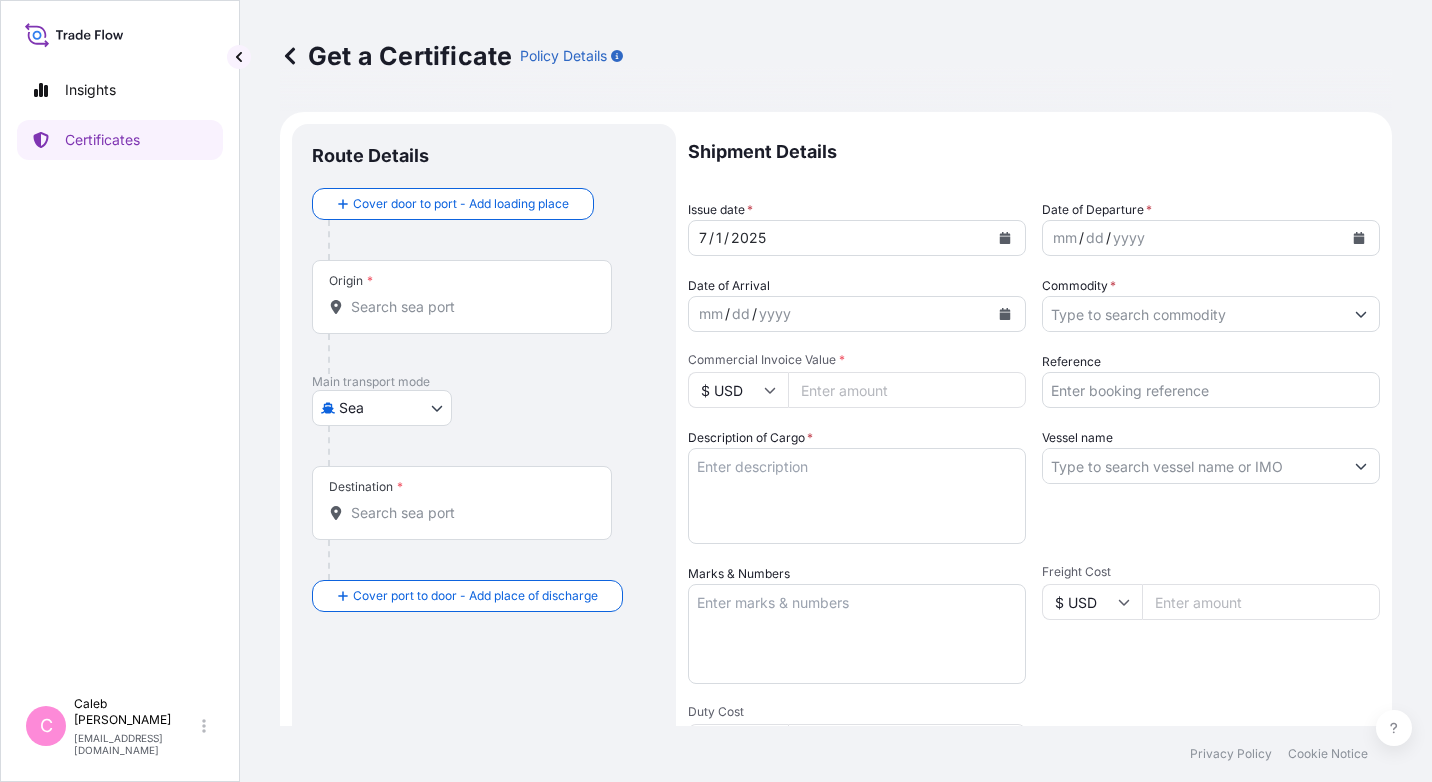 click on "Origin *" at bounding box center (462, 297) 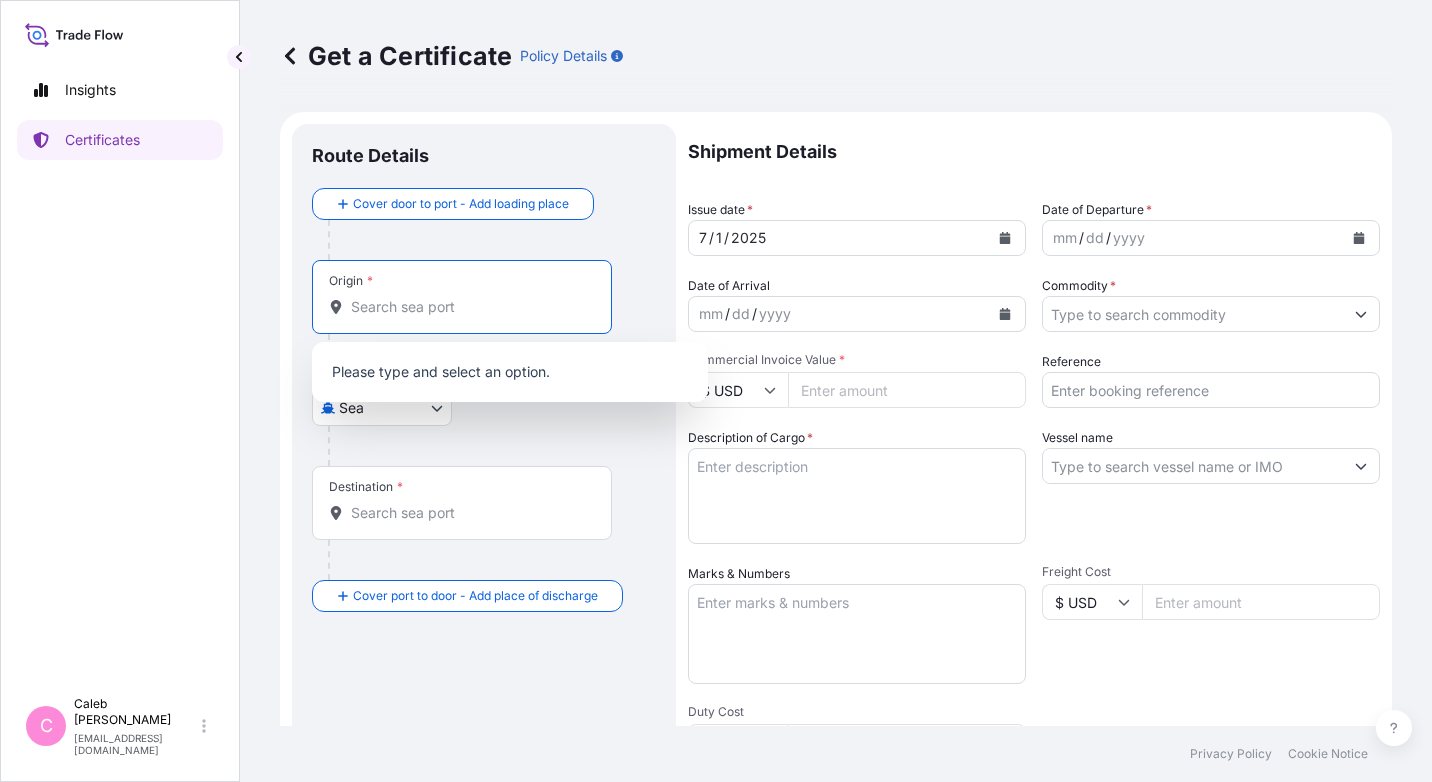 paste on "[GEOGRAPHIC_DATA]" 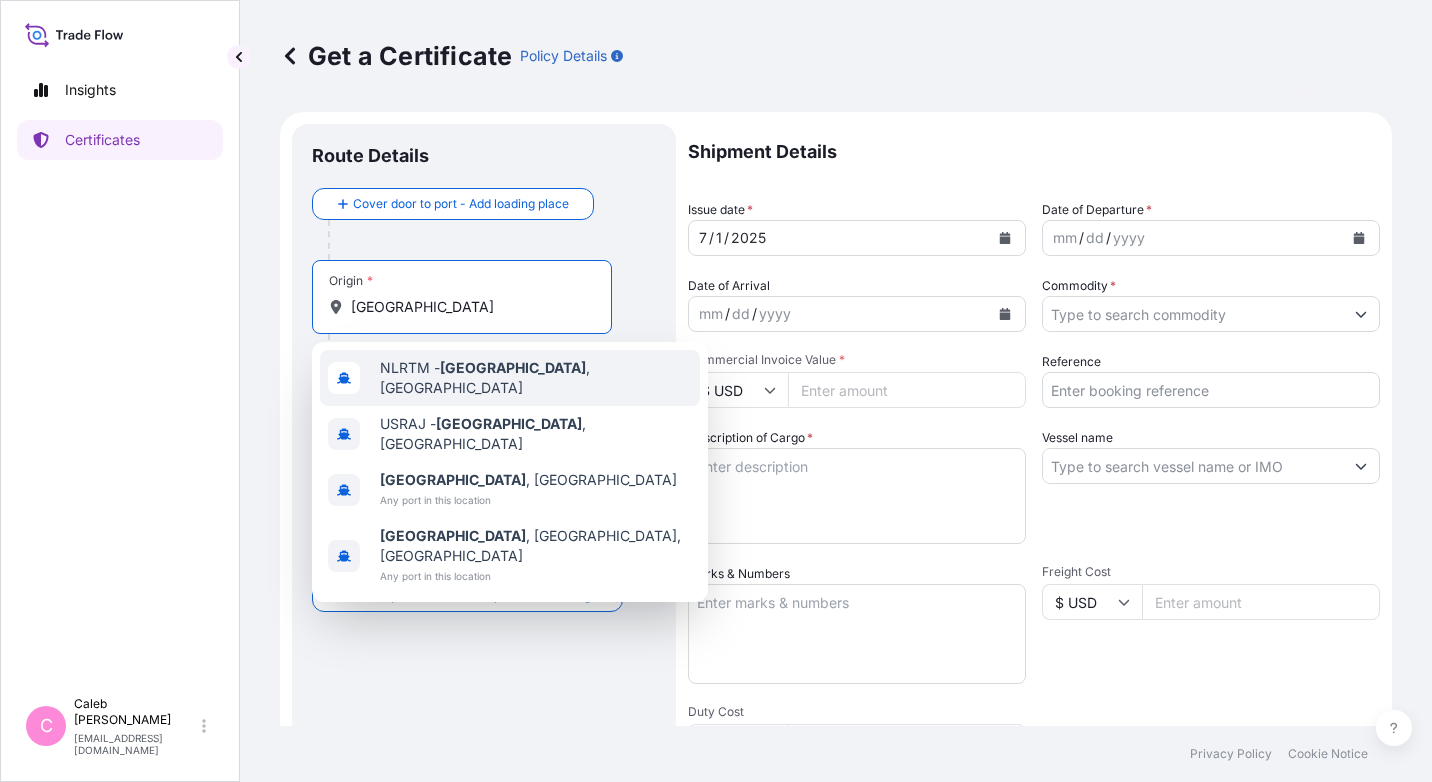 click on "NLRTM -  [GEOGRAPHIC_DATA] , [GEOGRAPHIC_DATA]" at bounding box center (536, 378) 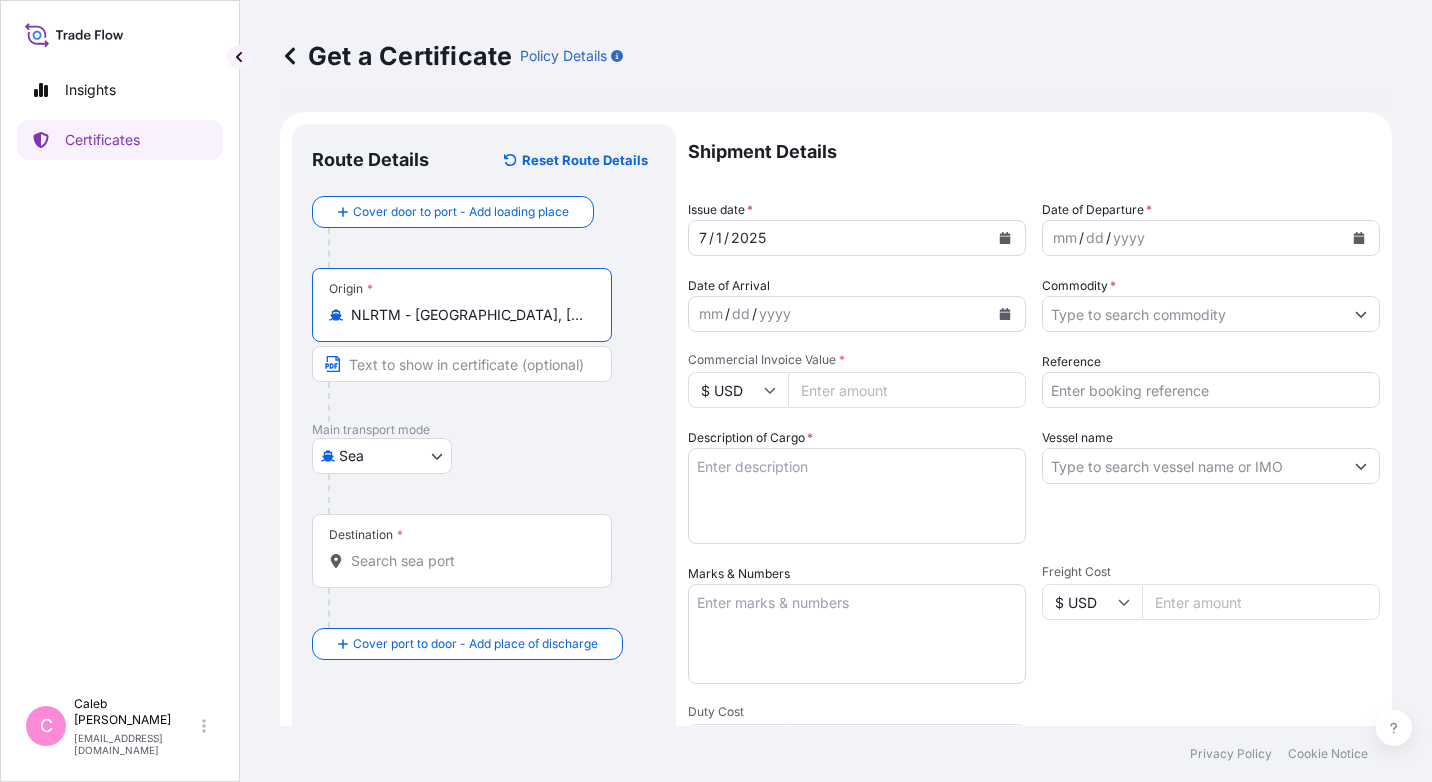 type on "NLRTM - [GEOGRAPHIC_DATA], [GEOGRAPHIC_DATA]" 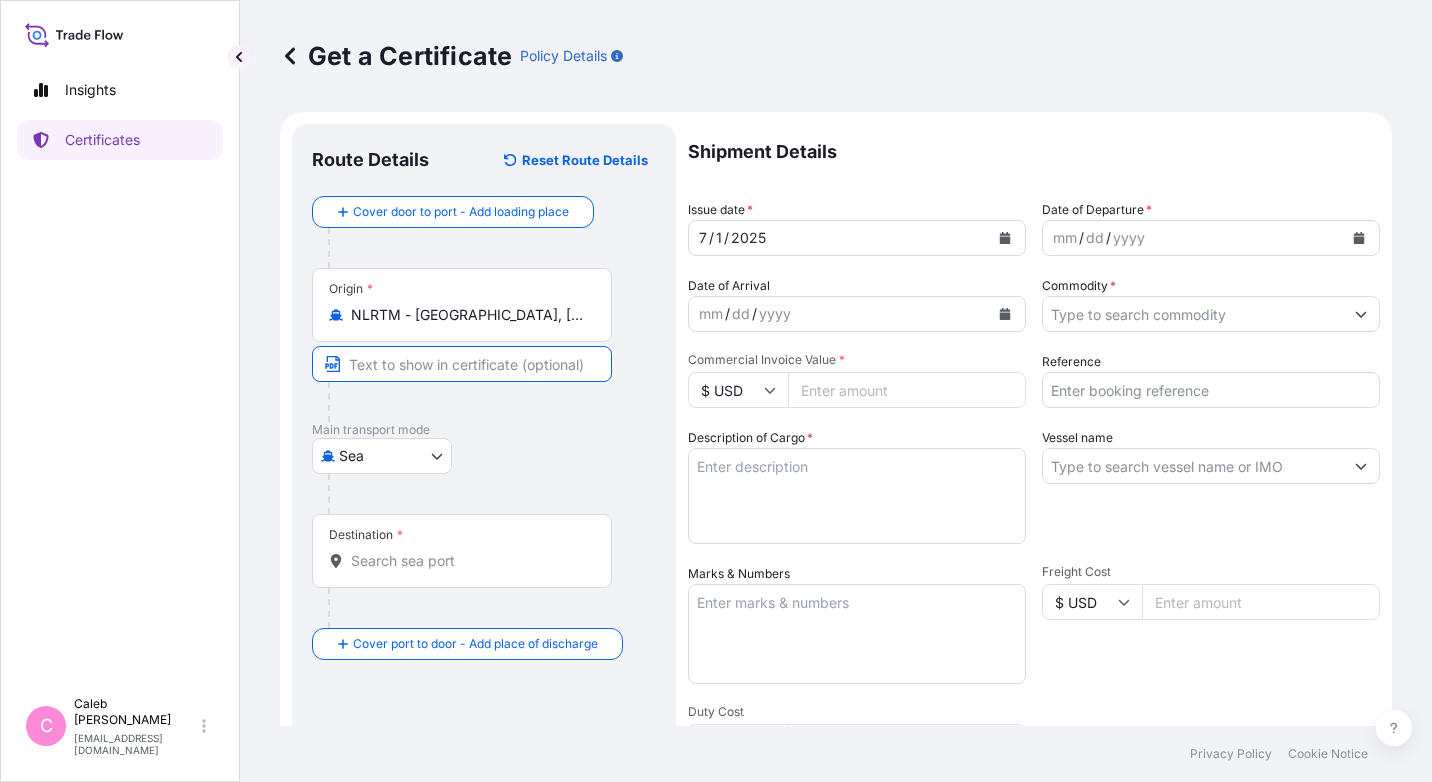 paste on "[GEOGRAPHIC_DATA], [GEOGRAPHIC_DATA]" 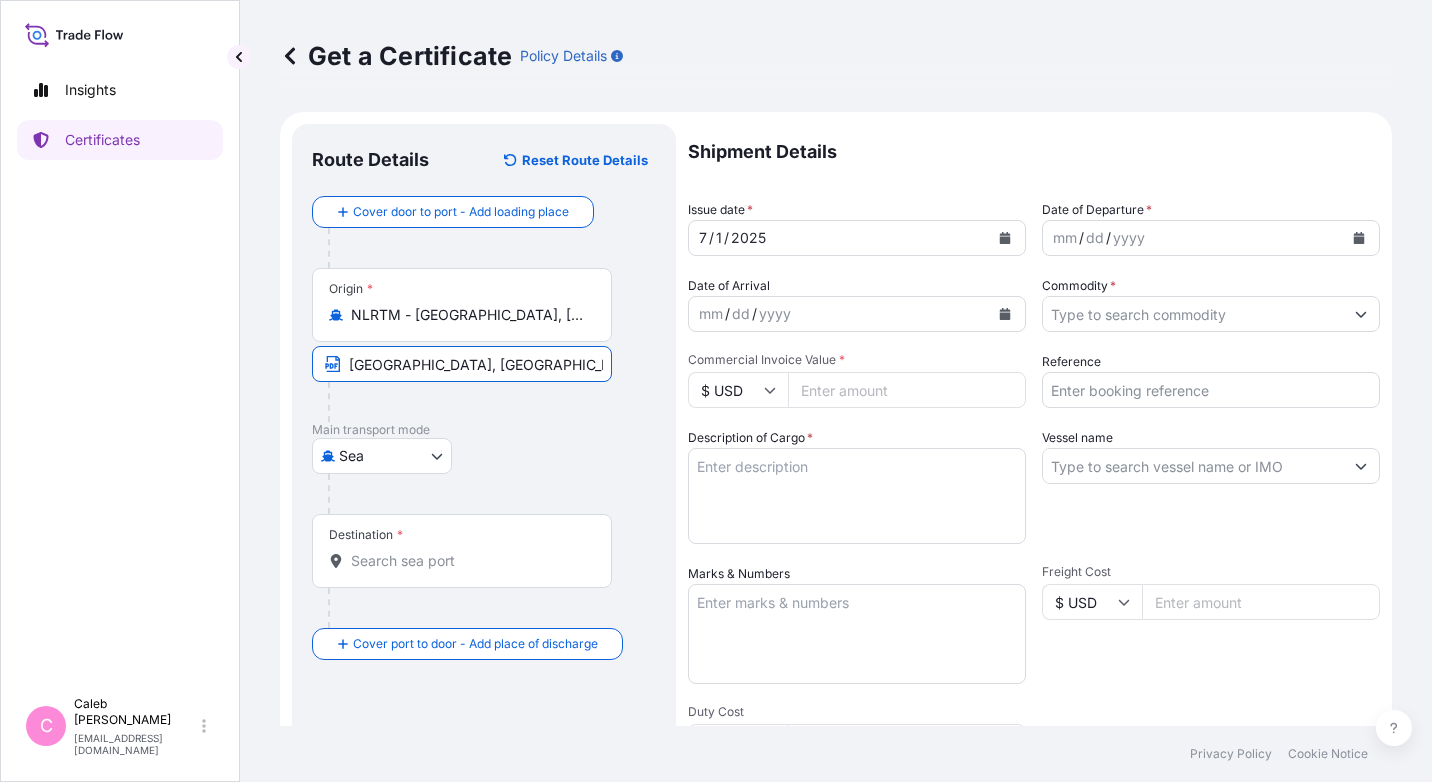 type on "[GEOGRAPHIC_DATA], [GEOGRAPHIC_DATA]" 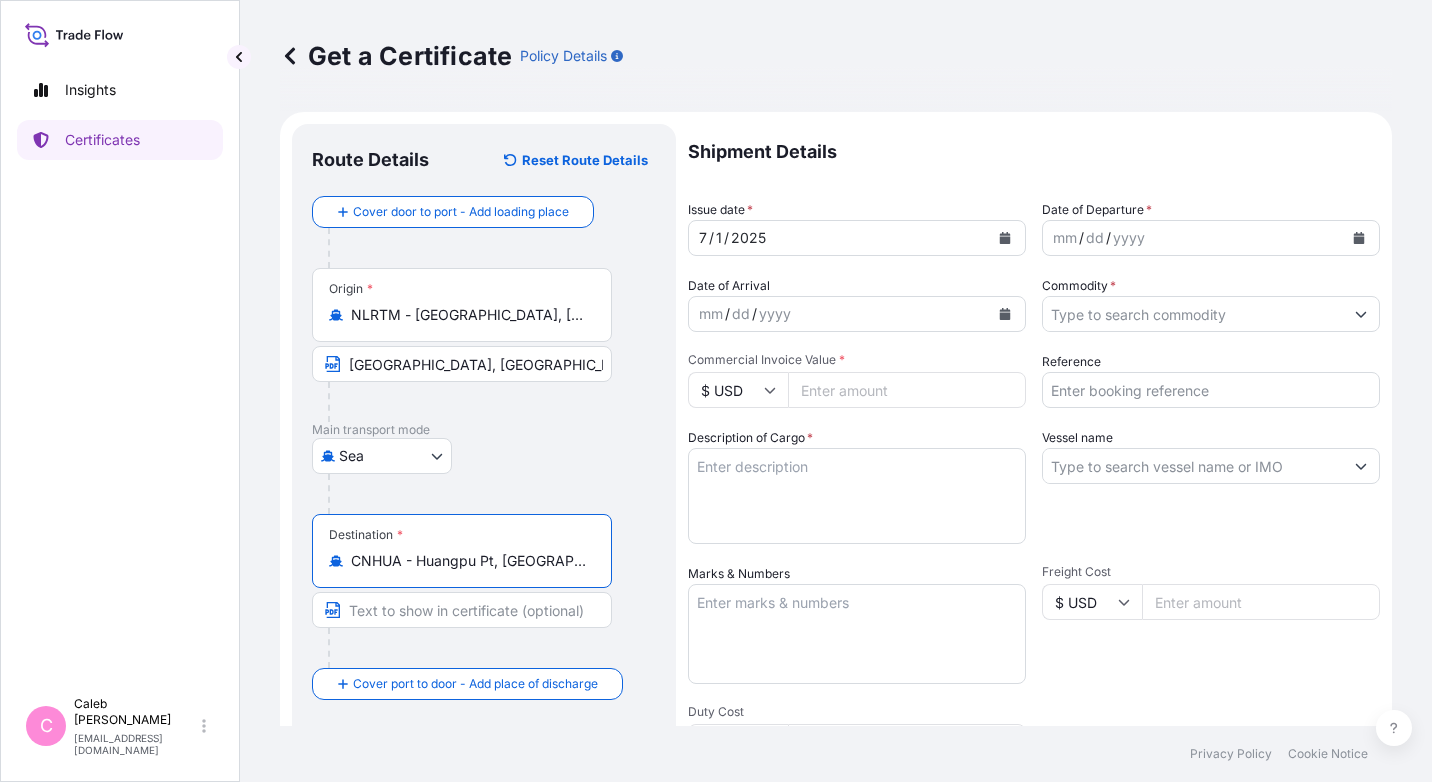type on "CNHUA - Huangpu Pt, [GEOGRAPHIC_DATA]" 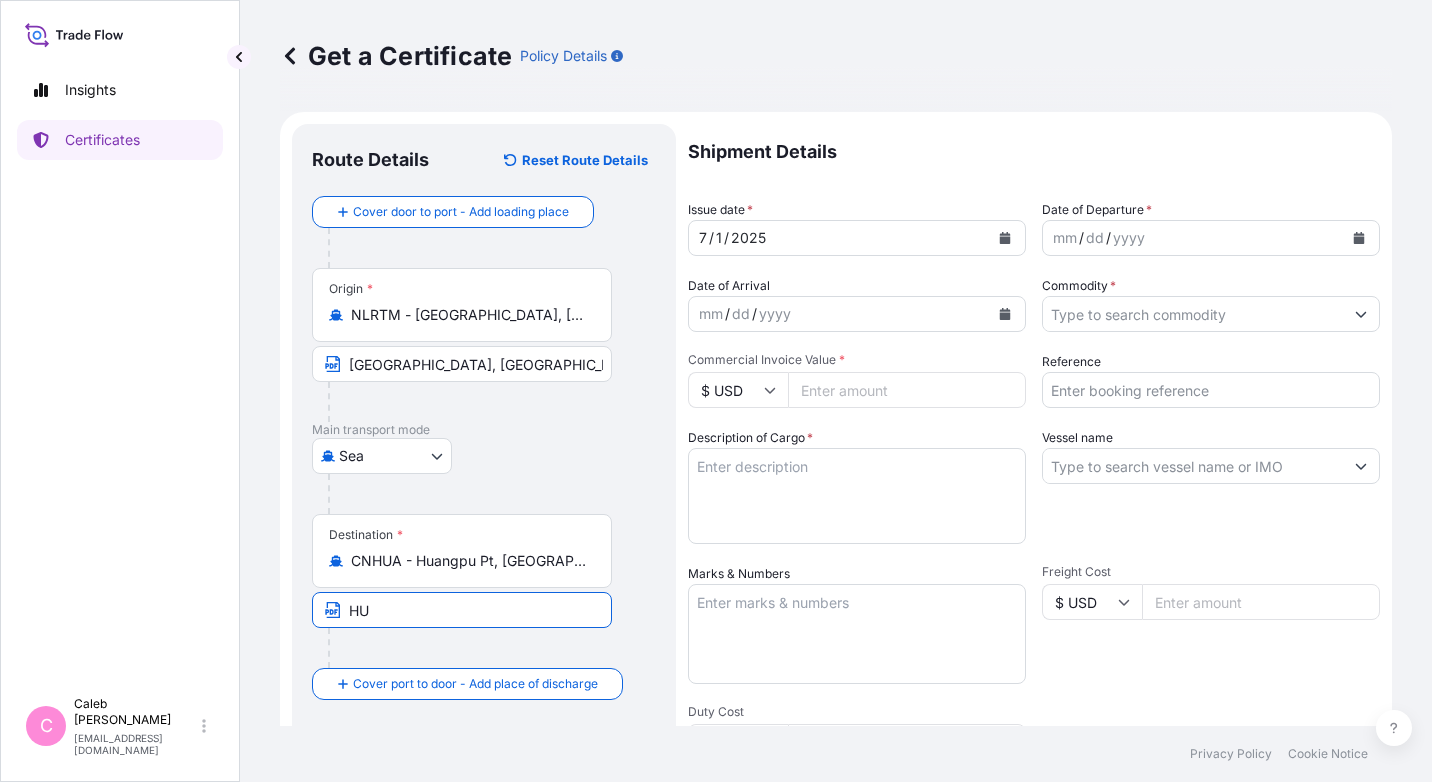 type on "[GEOGRAPHIC_DATA], [GEOGRAPHIC_DATA]" 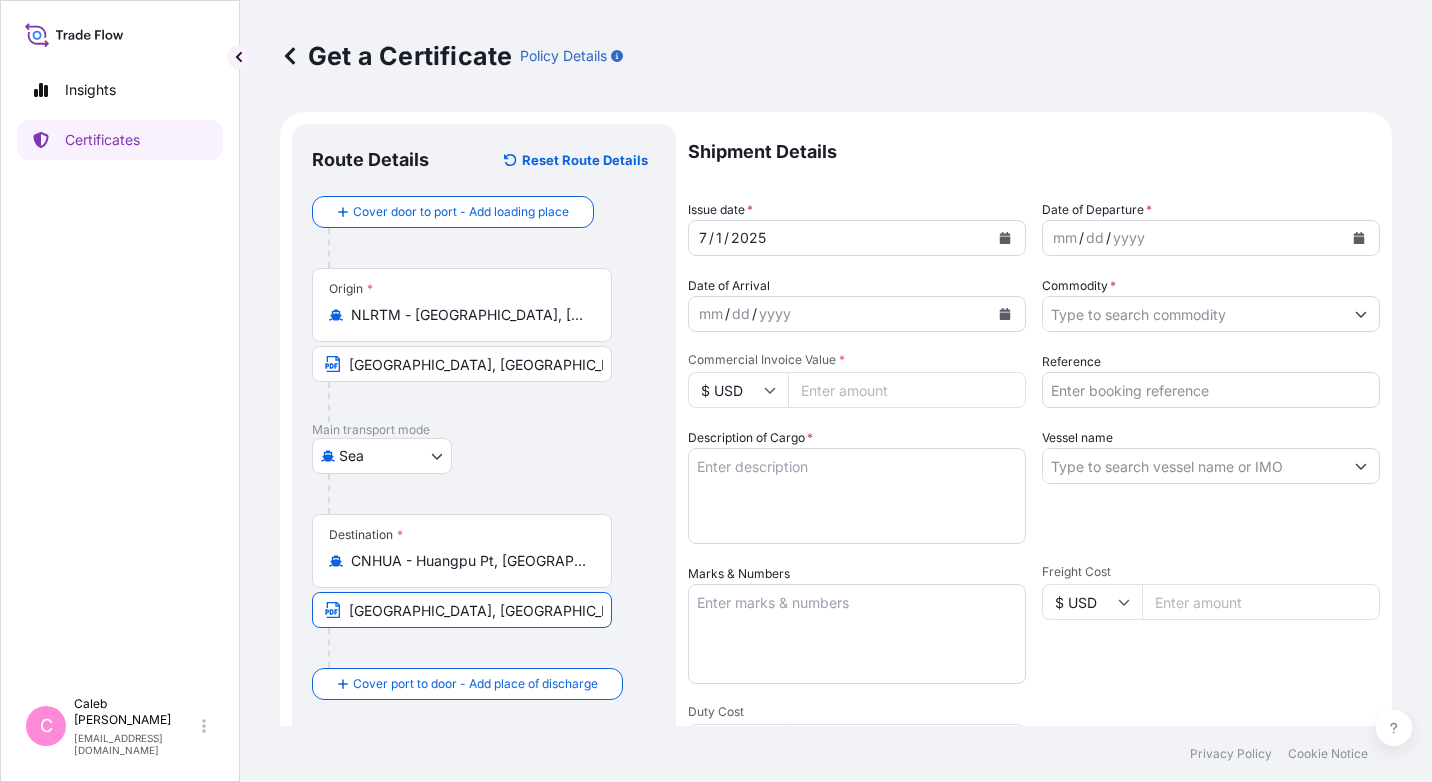 click at bounding box center (470, 648) 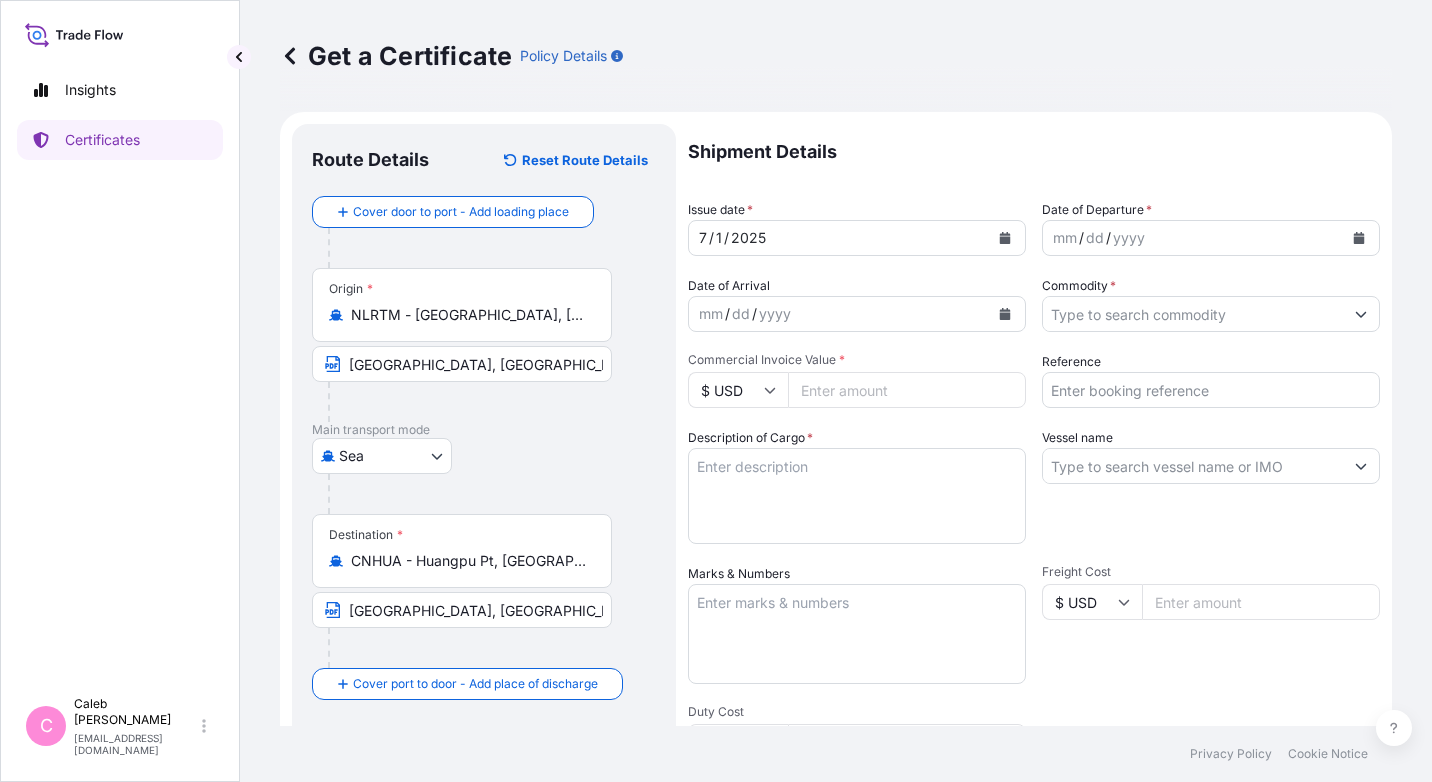 click on "mm / dd / yyyy" at bounding box center (1193, 238) 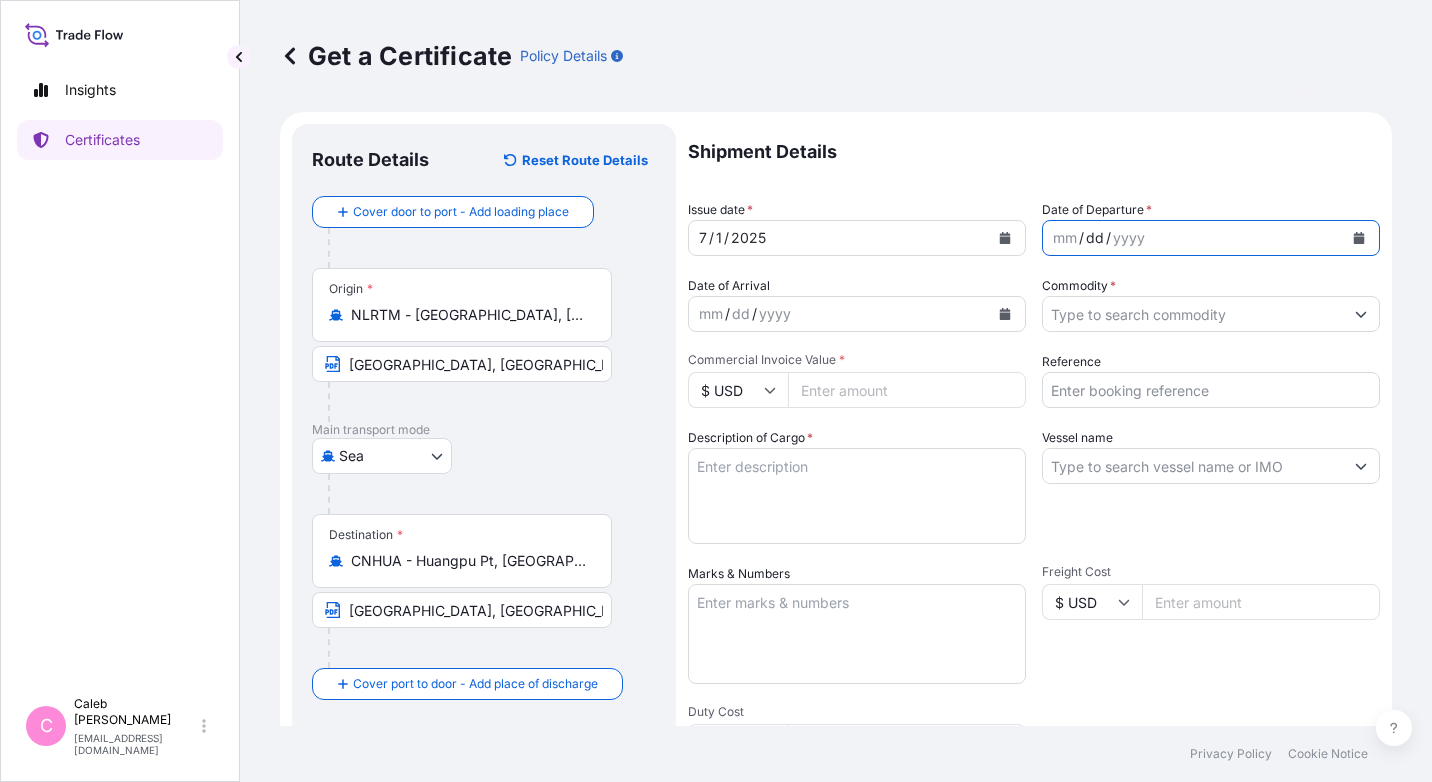 click on "dd" at bounding box center [1095, 238] 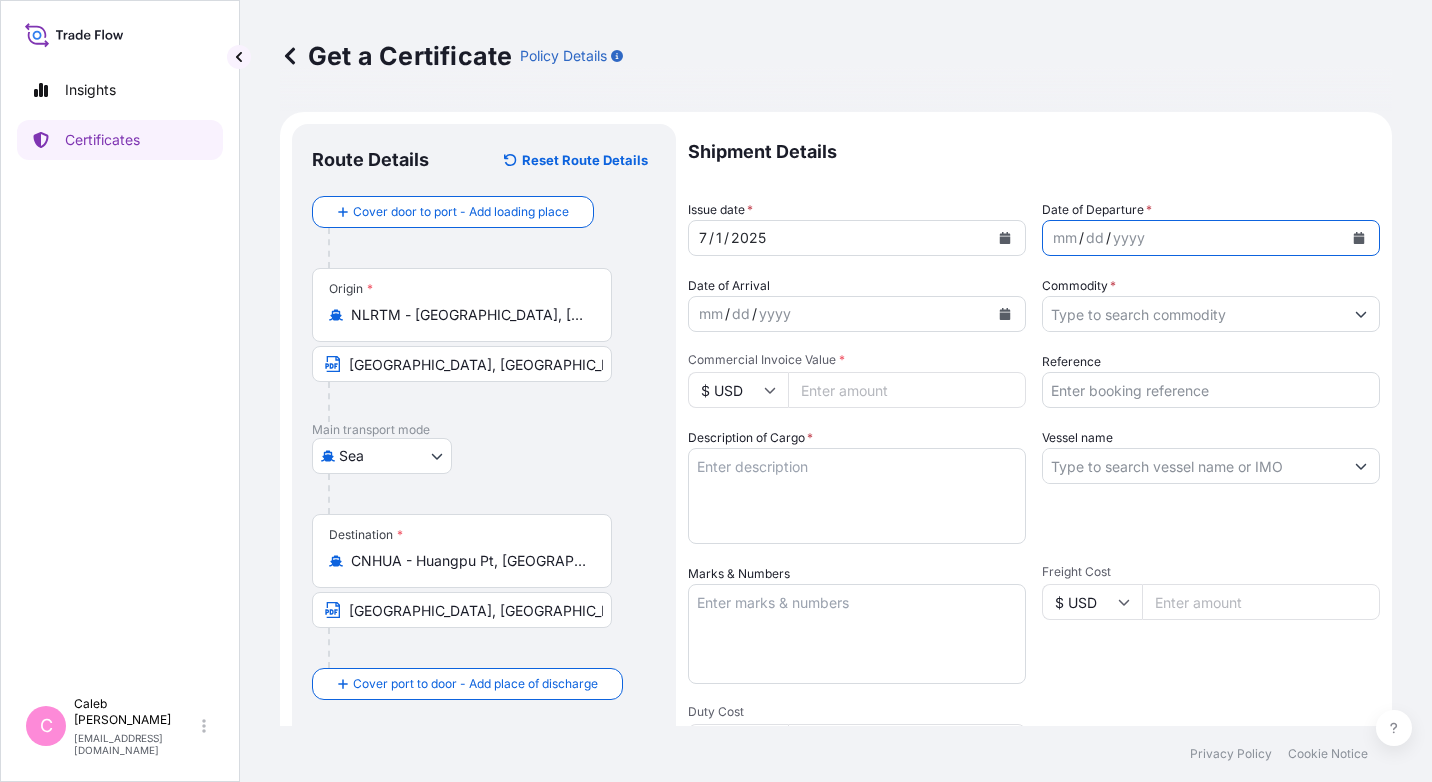 click at bounding box center [1359, 238] 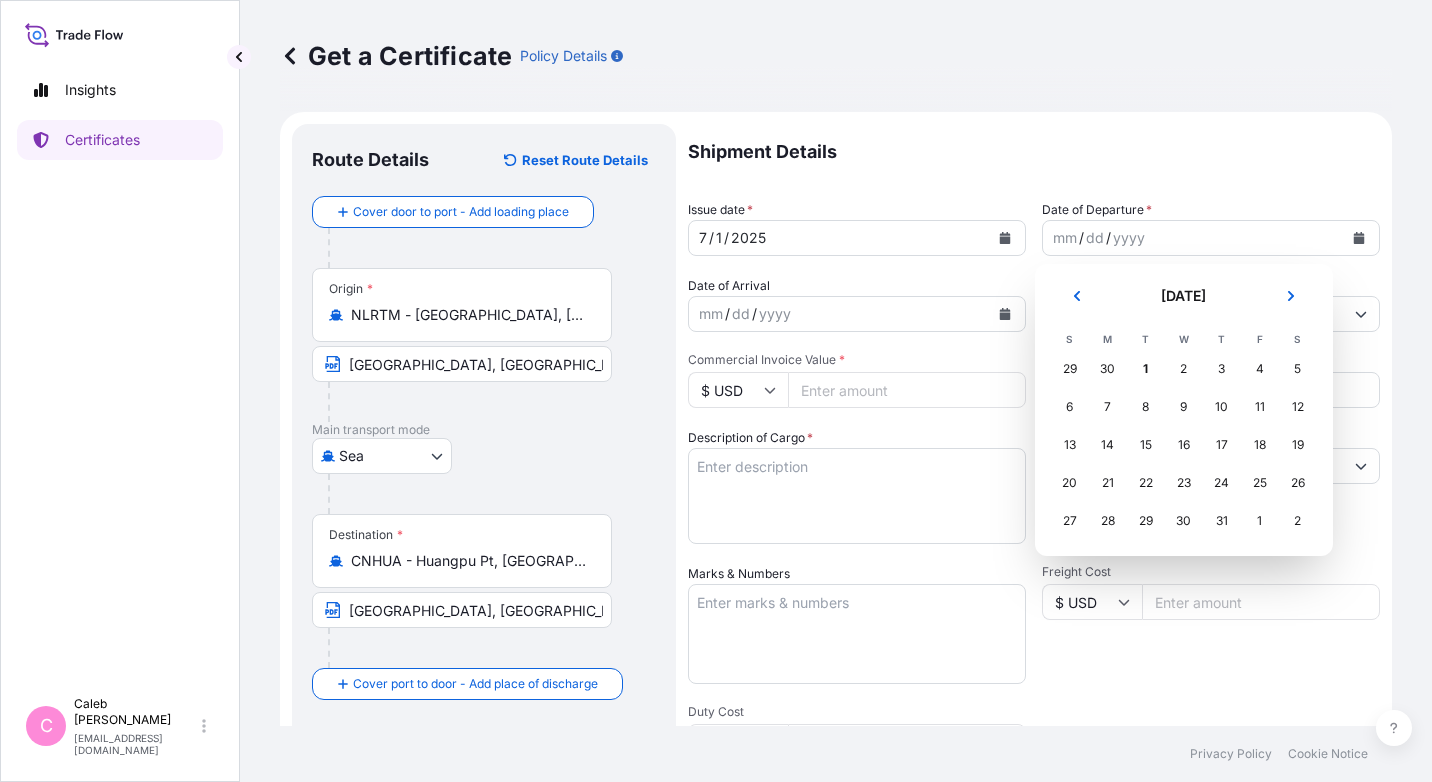 click on "S" at bounding box center (1298, 339) 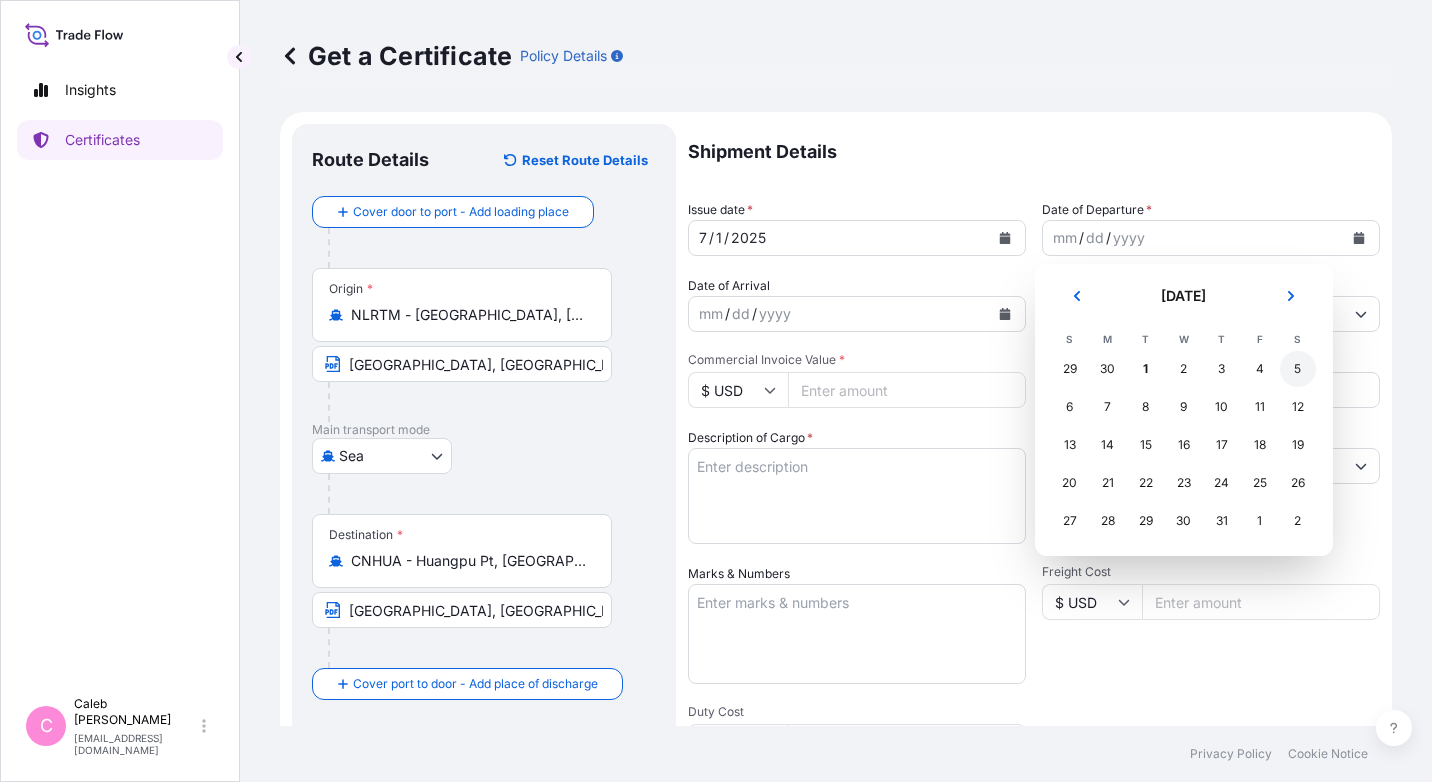 click on "5" at bounding box center (1298, 369) 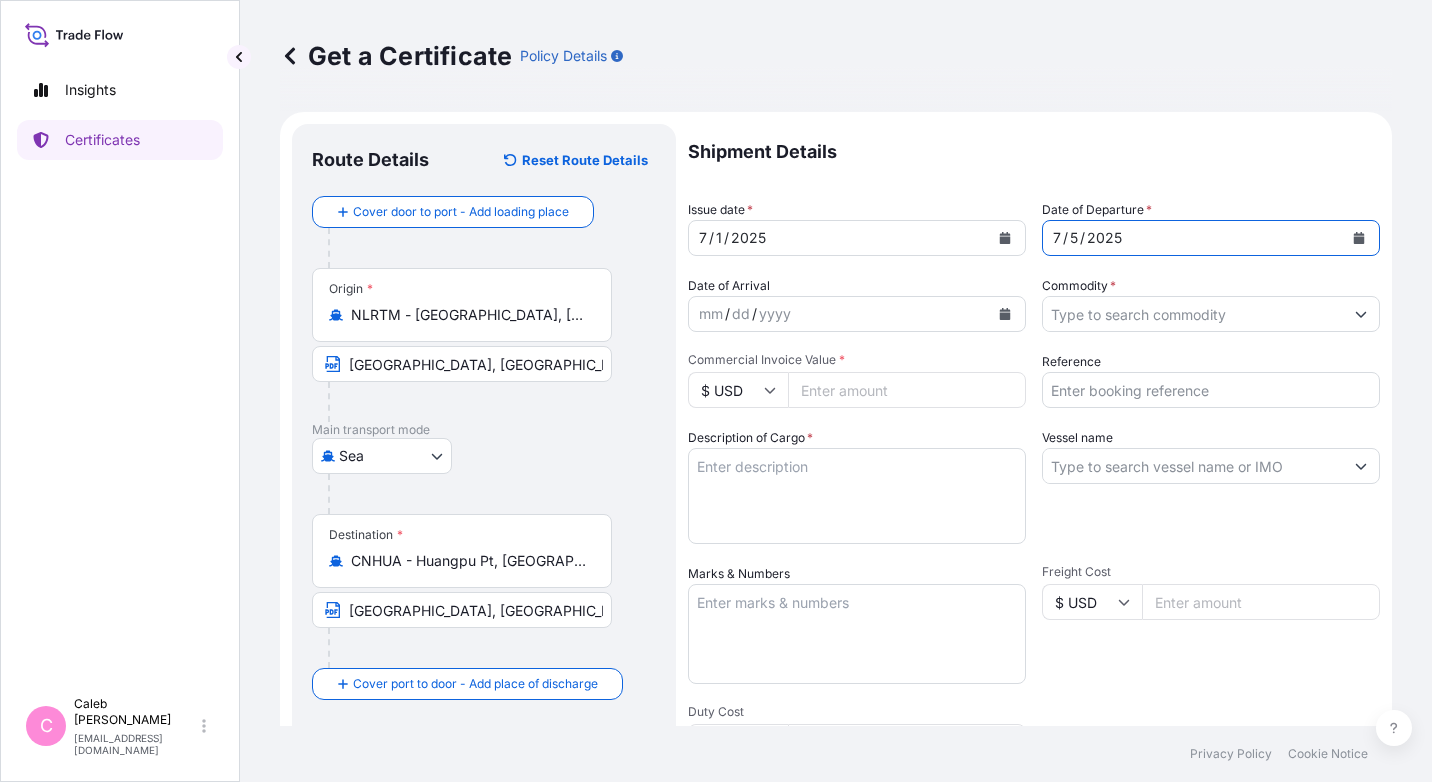 click 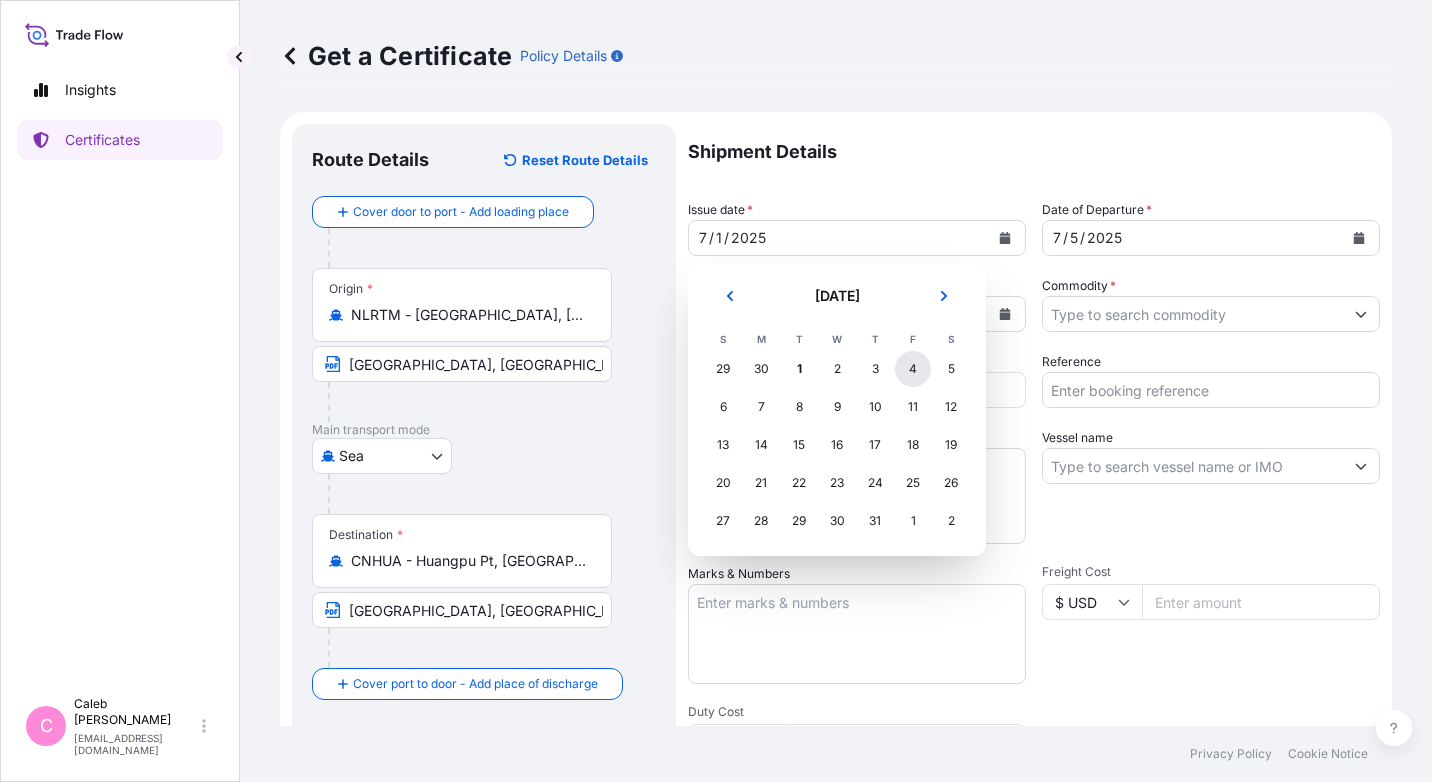 click on "4" at bounding box center (913, 369) 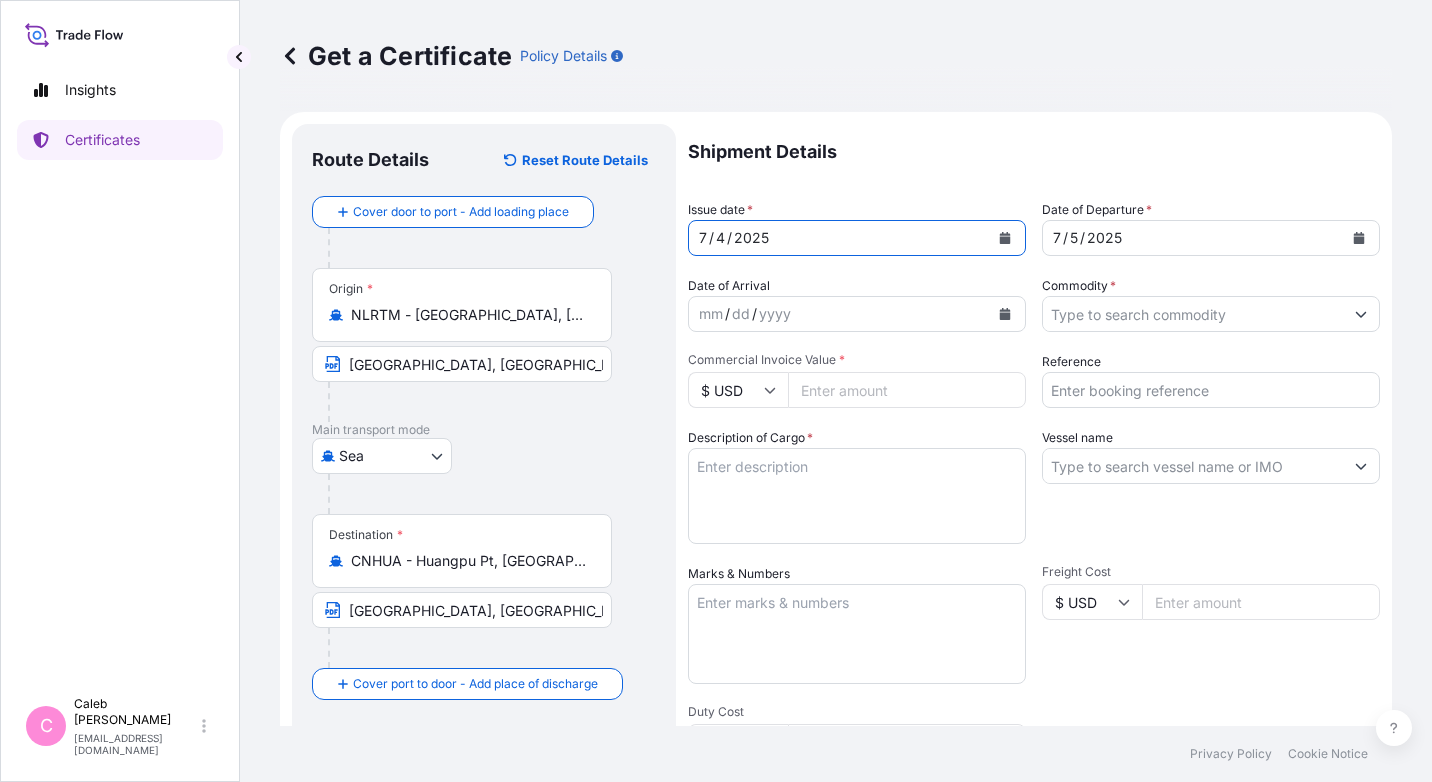 click on "Commodity *" at bounding box center (1193, 314) 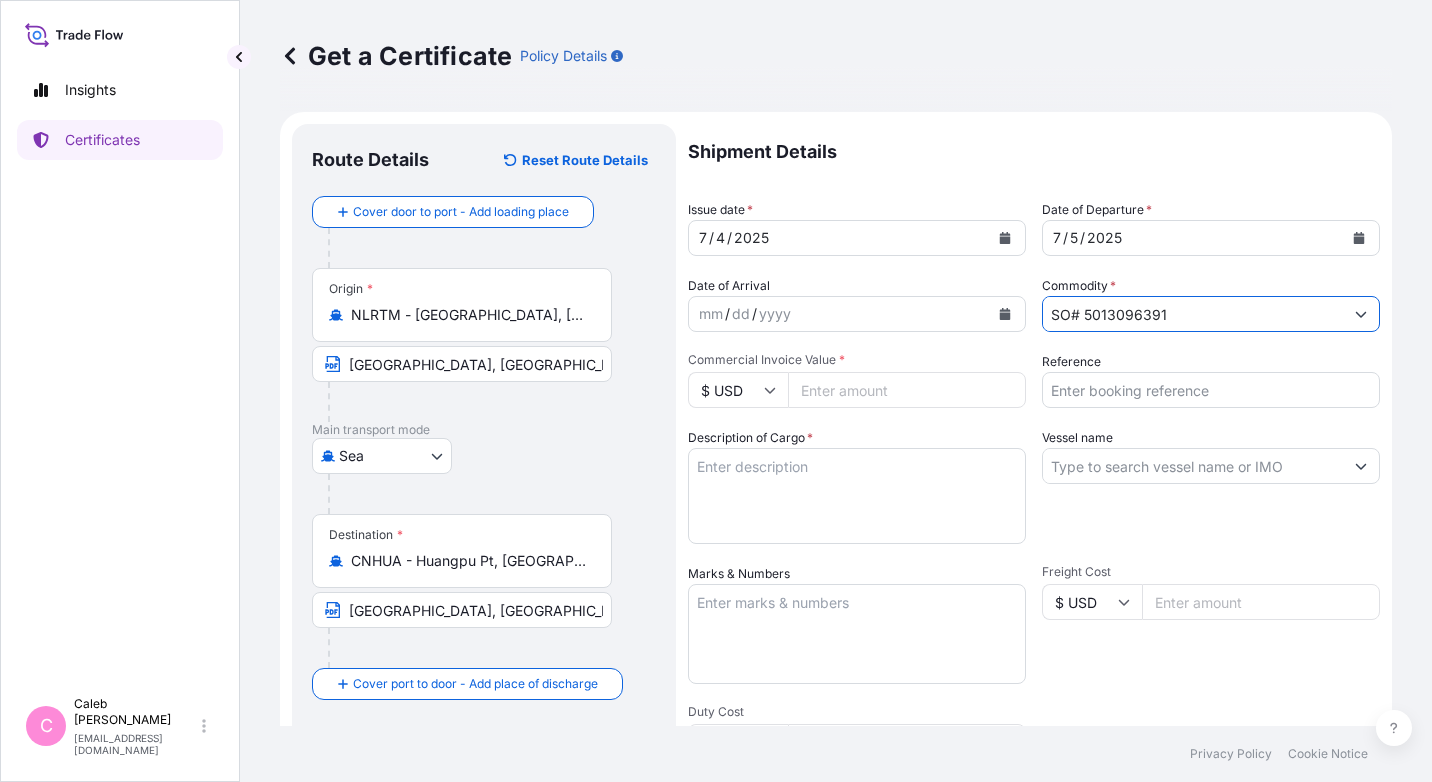 type on "SO# 5013096391" 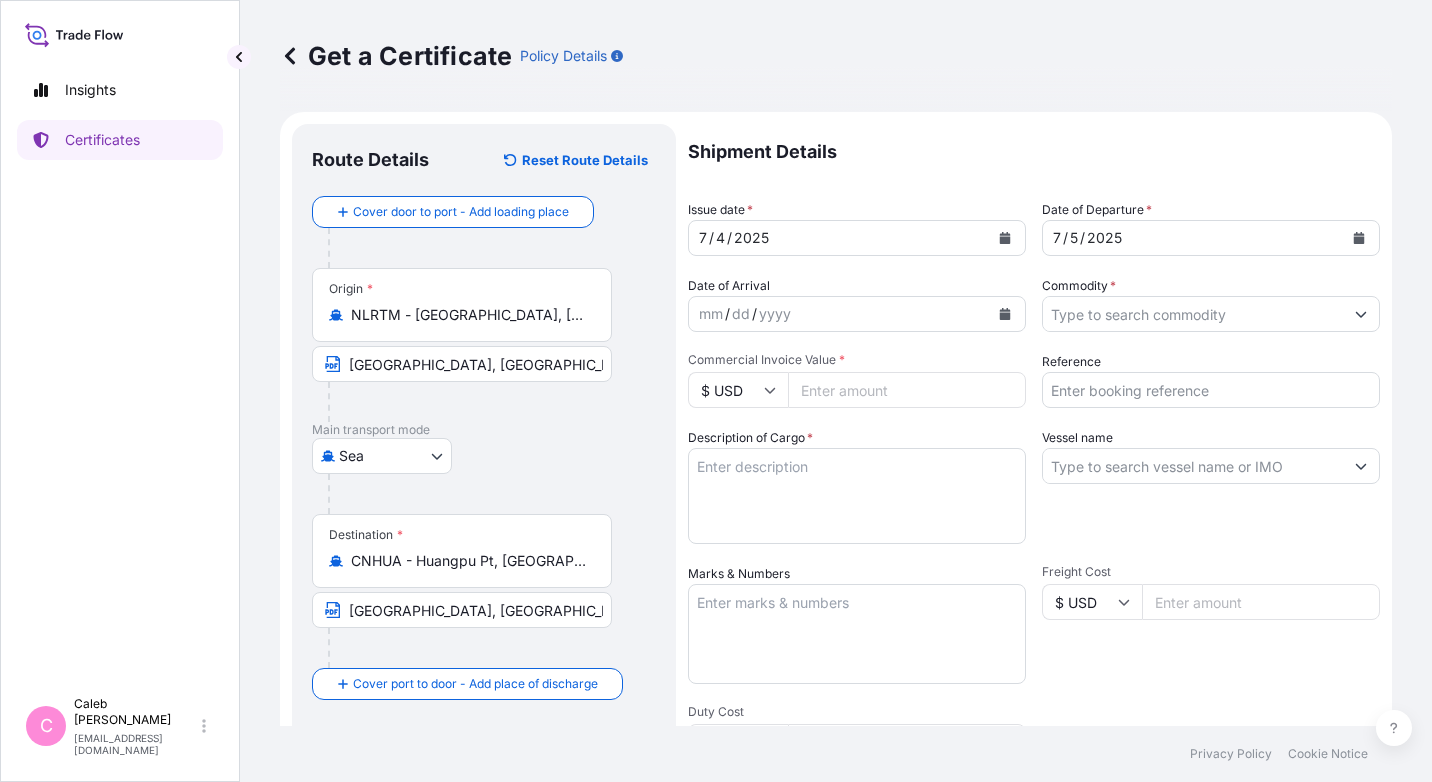 click on "Commercial Invoice Value    *" at bounding box center [907, 390] 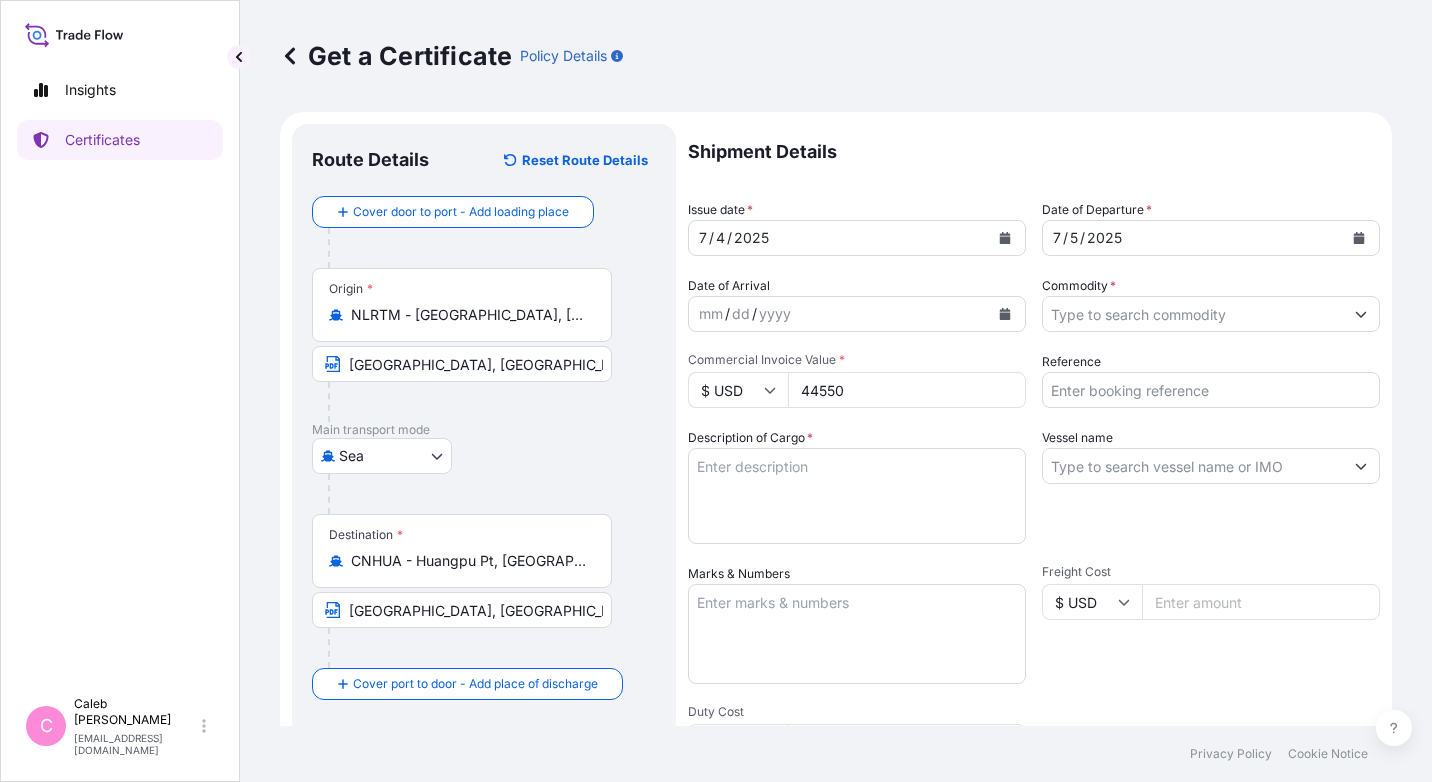 type on "44550" 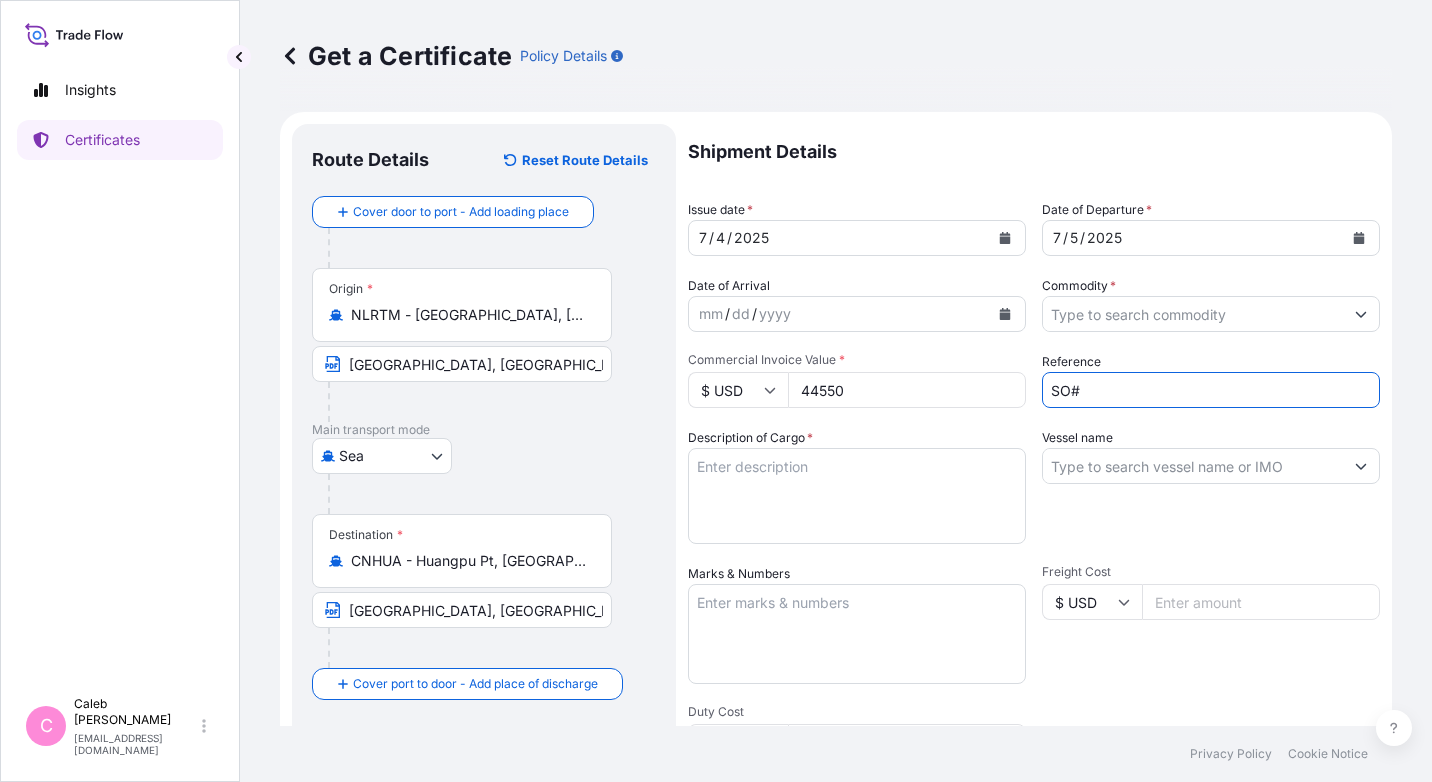 type on "SO#" 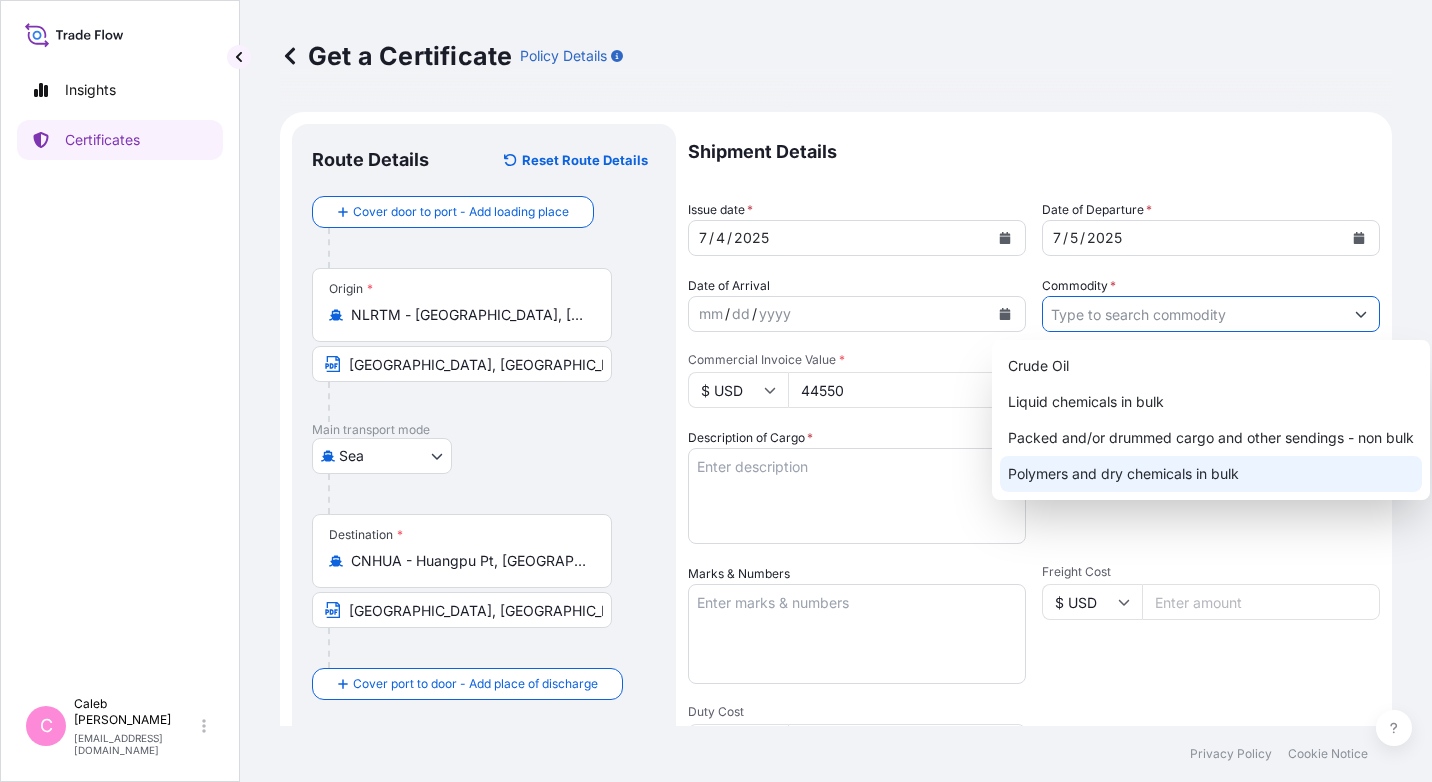 click on "Polymers and dry chemicals in bulk" at bounding box center [1211, 474] 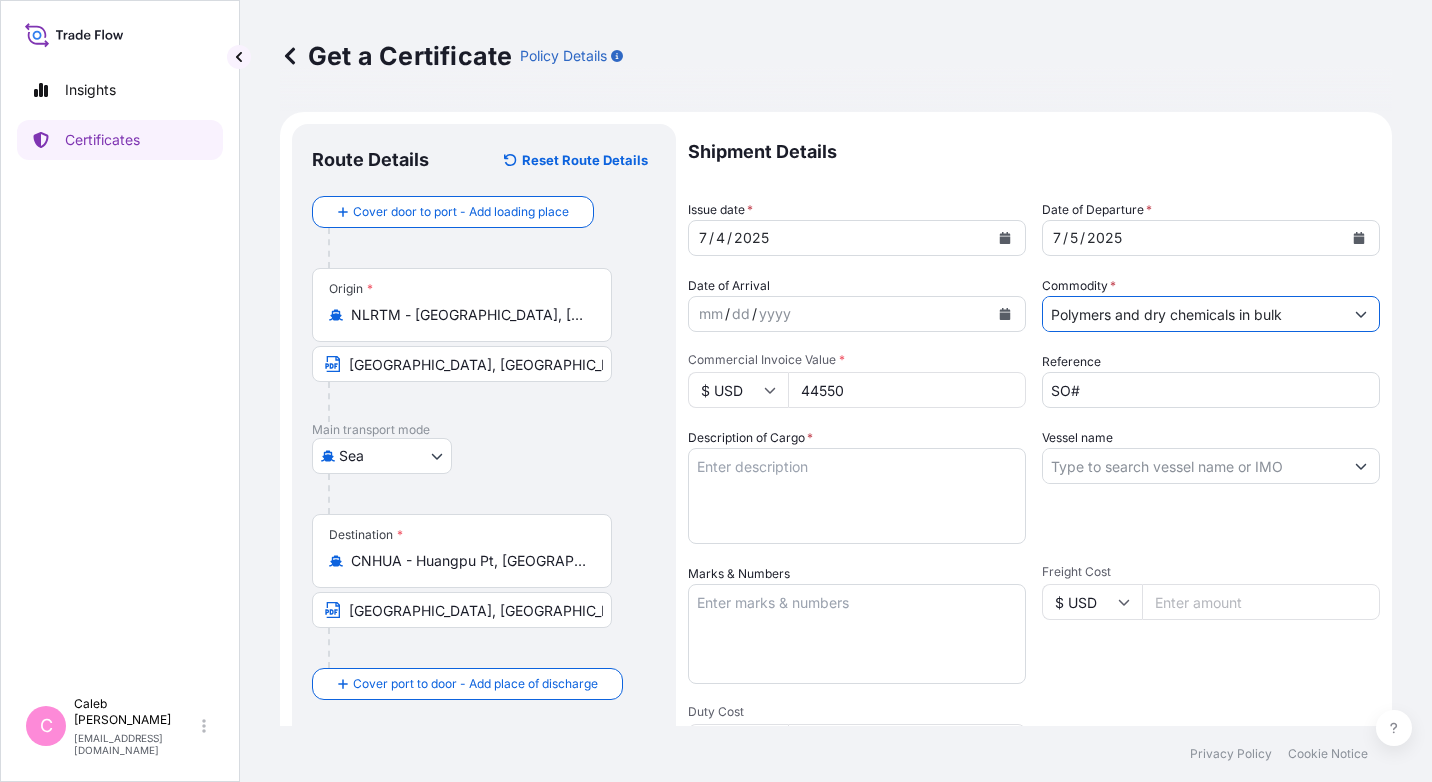 click on "SO#" at bounding box center [1211, 390] 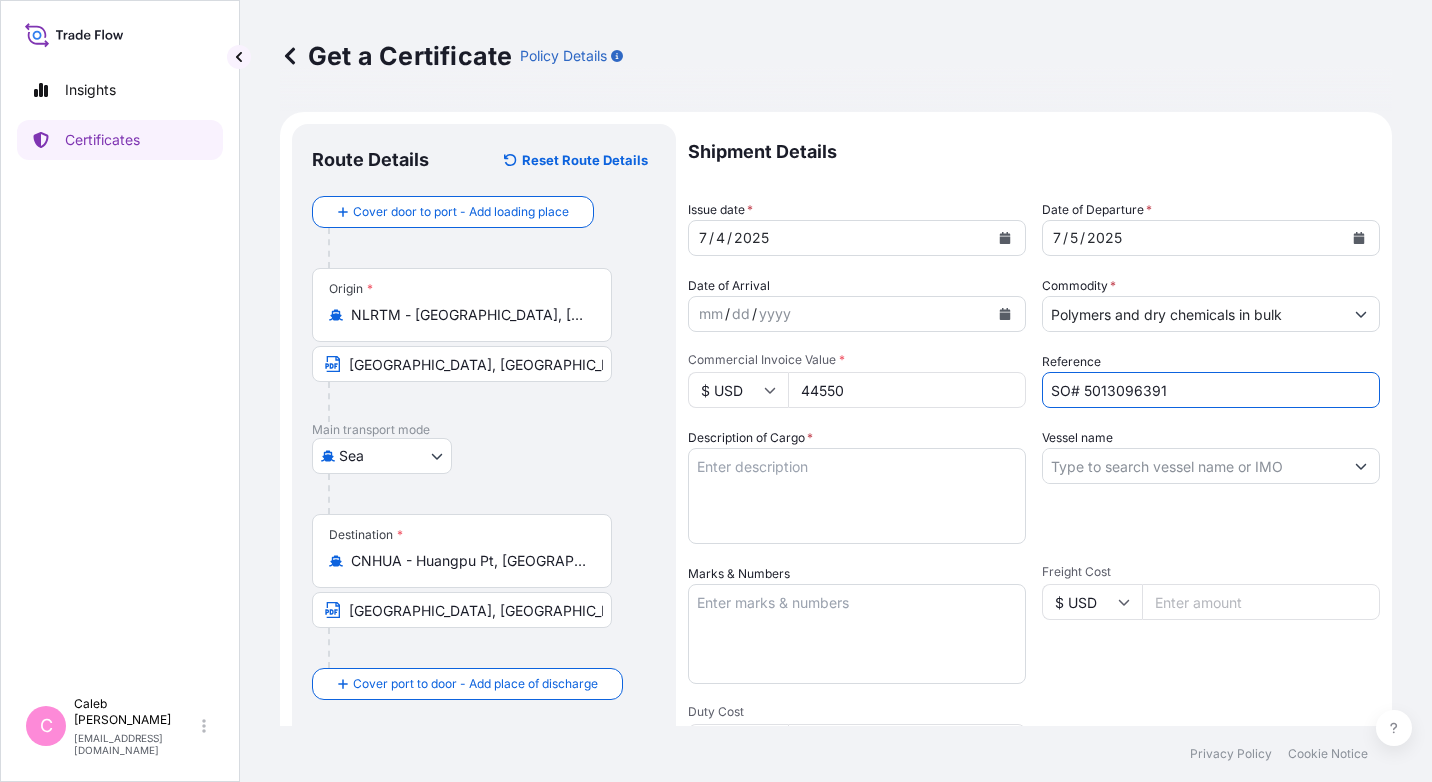 type on "SO# 5013096391" 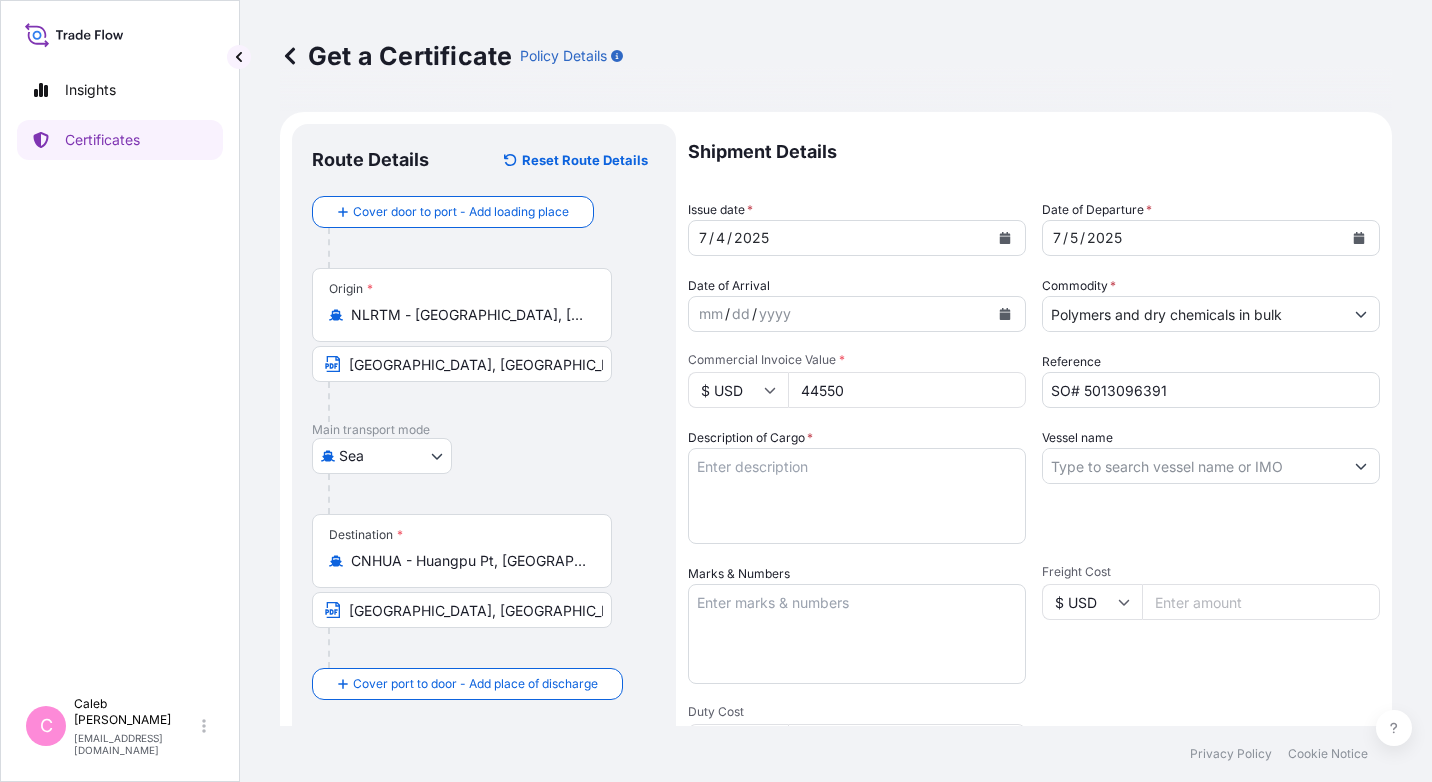 click on "Shipment Details Issue date * [DATE] Date of Departure * [DATE] Date of Arrival mm / dd / yyyy Commodity * Polymers and dry chemicals in bulk Packing Category Commercial Invoice Value    * $ USD 44550 Reference SO# 5013096391 Description of Cargo * Vessel name Marks & Numbers Freight Cost   $ USD Duty Cost   $ USD Letter of Credit This shipment has a letter of credit Letter of credit * Letter of credit may not exceed 12000 characters Assured Details Primary Assured * Select a primary assured Basell [PERSON_NAME] Polyolefins Sp. z o.o. Basell Asia Pacific Limited Named Assured Named Assured Address" at bounding box center (1034, 600) 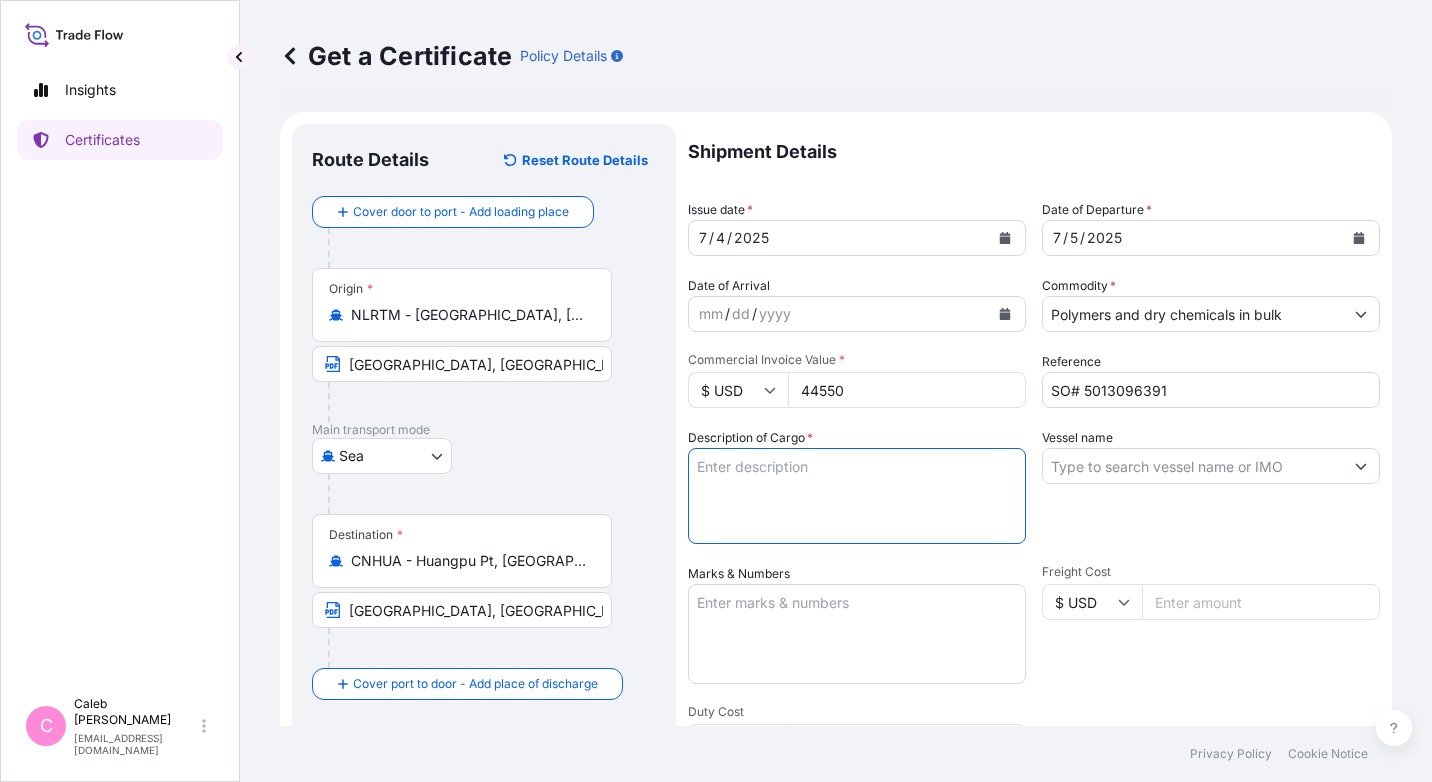 click on "Description of Cargo *" at bounding box center [857, 496] 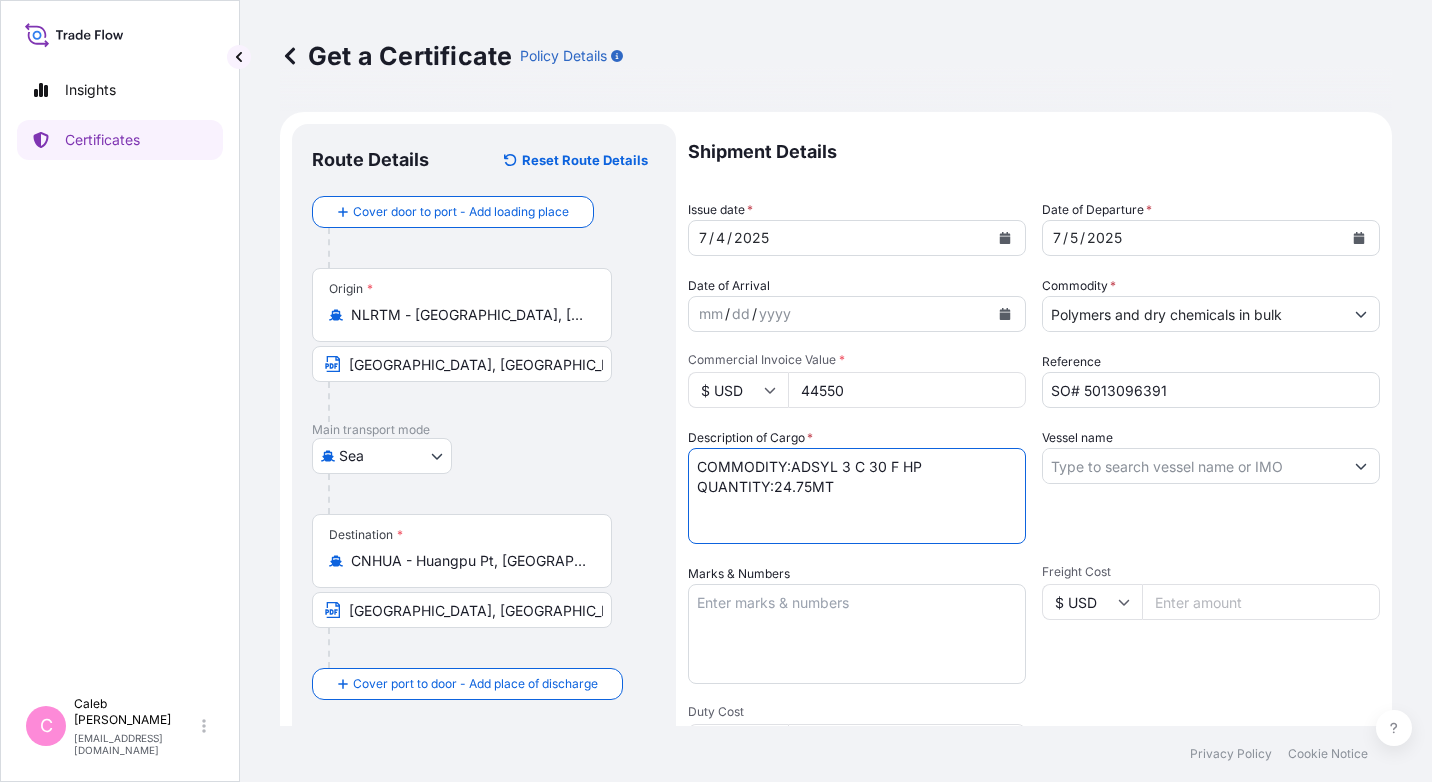 click on "COMMODITY:ADSYL 3 C 30 F HP
QUANTITY:24.75MT" at bounding box center (857, 496) 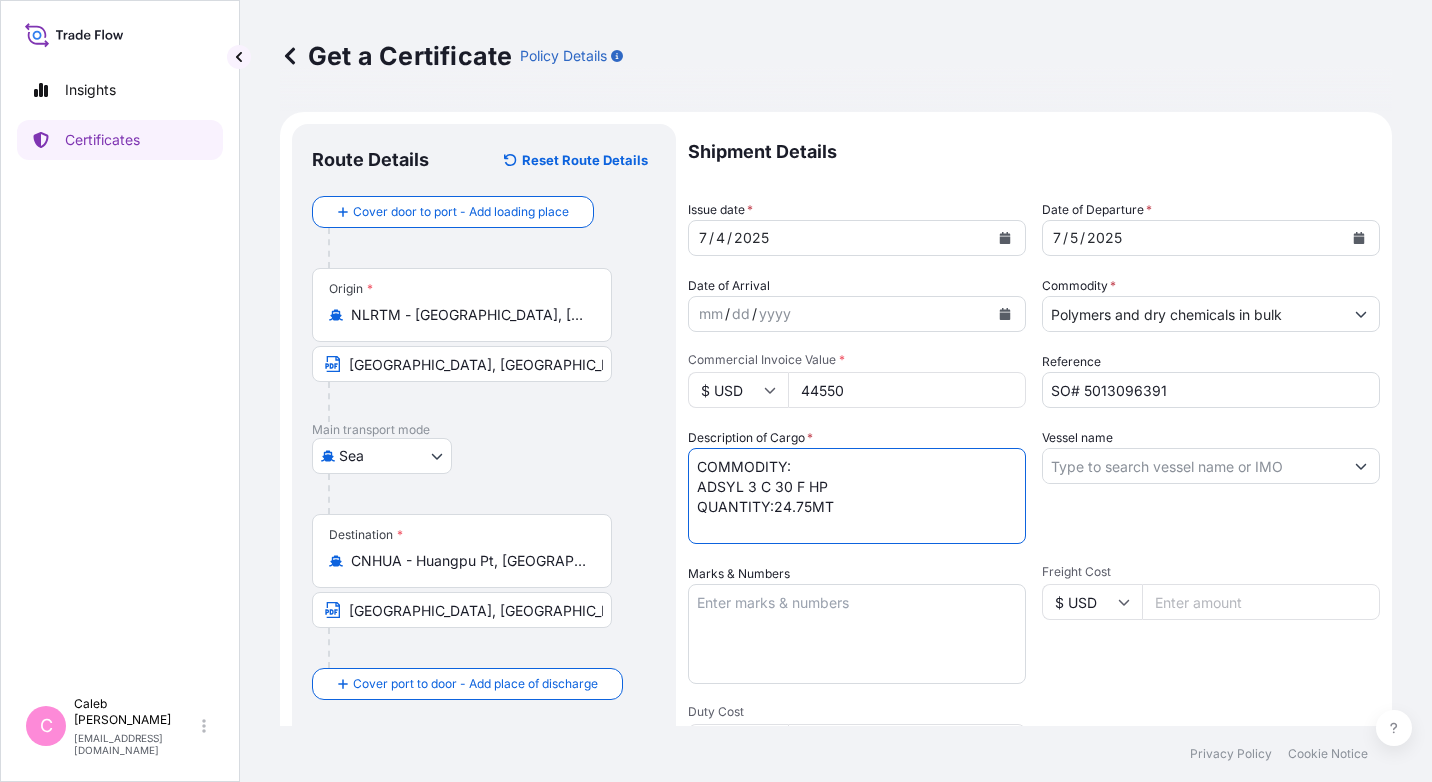 type on "COMMODITY:
ADSYL 3 C 30 F HP
QUANTITY:24.75MT" 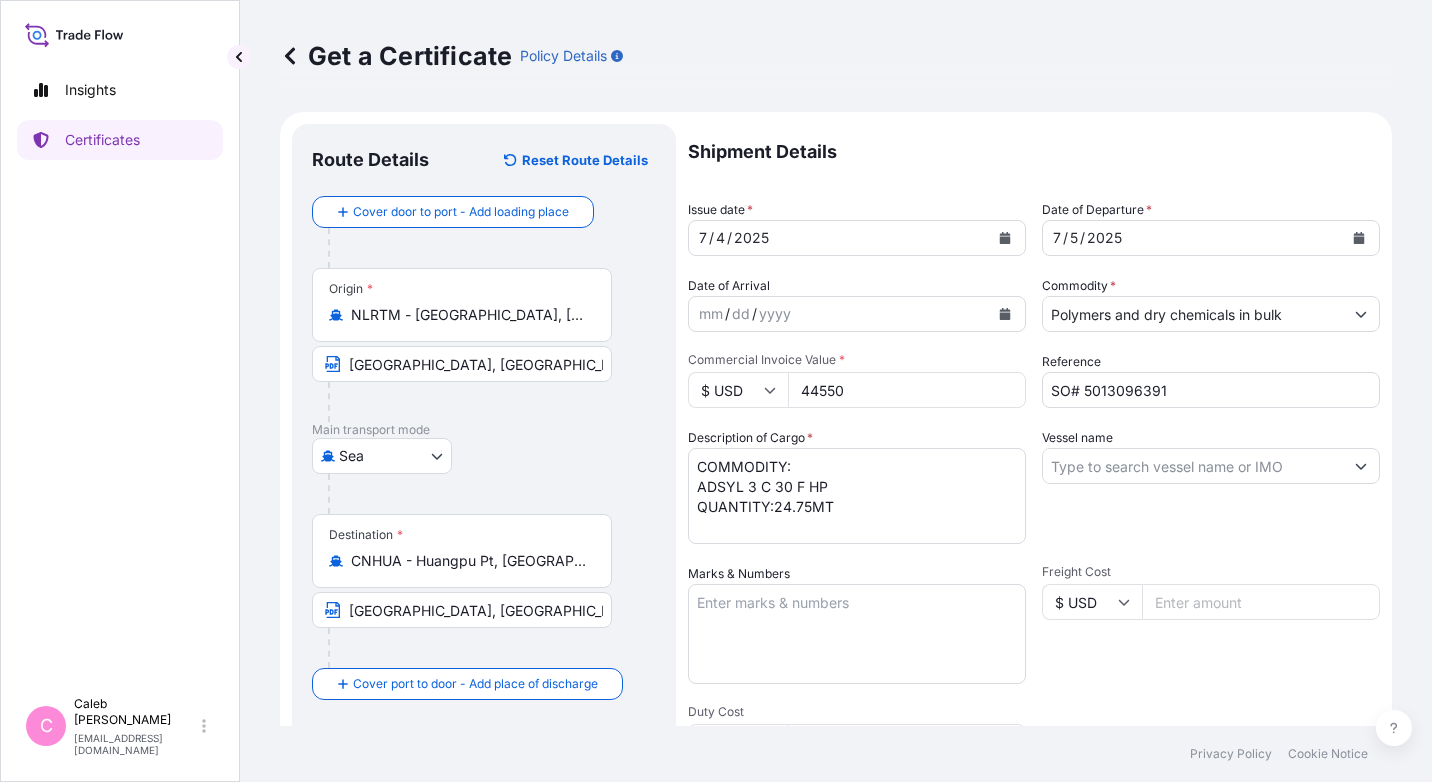 click on "Shipment Details Issue date * [DATE] Date of Departure * [DATE] Date of Arrival mm / dd / yyyy Commodity * Polymers and dry chemicals in bulk Packing Category Commercial Invoice Value    * $ USD 44550 Reference SO# 5013096391 Description of Cargo * COMMODITY:
ADSYL 3 C 30 F HP
QUANTITY:24.75MT Vessel name Marks & Numbers Freight Cost   $ USD Duty Cost   $ USD Letter of Credit This shipment has a letter of credit Letter of credit * Letter of credit may not exceed 12000 characters Assured Details Primary Assured * Select a primary assured Basell [PERSON_NAME] Polyolefins Sp. z o.o. Basell Asia Pacific Limited Named Assured Named Assured Address" at bounding box center [1034, 600] 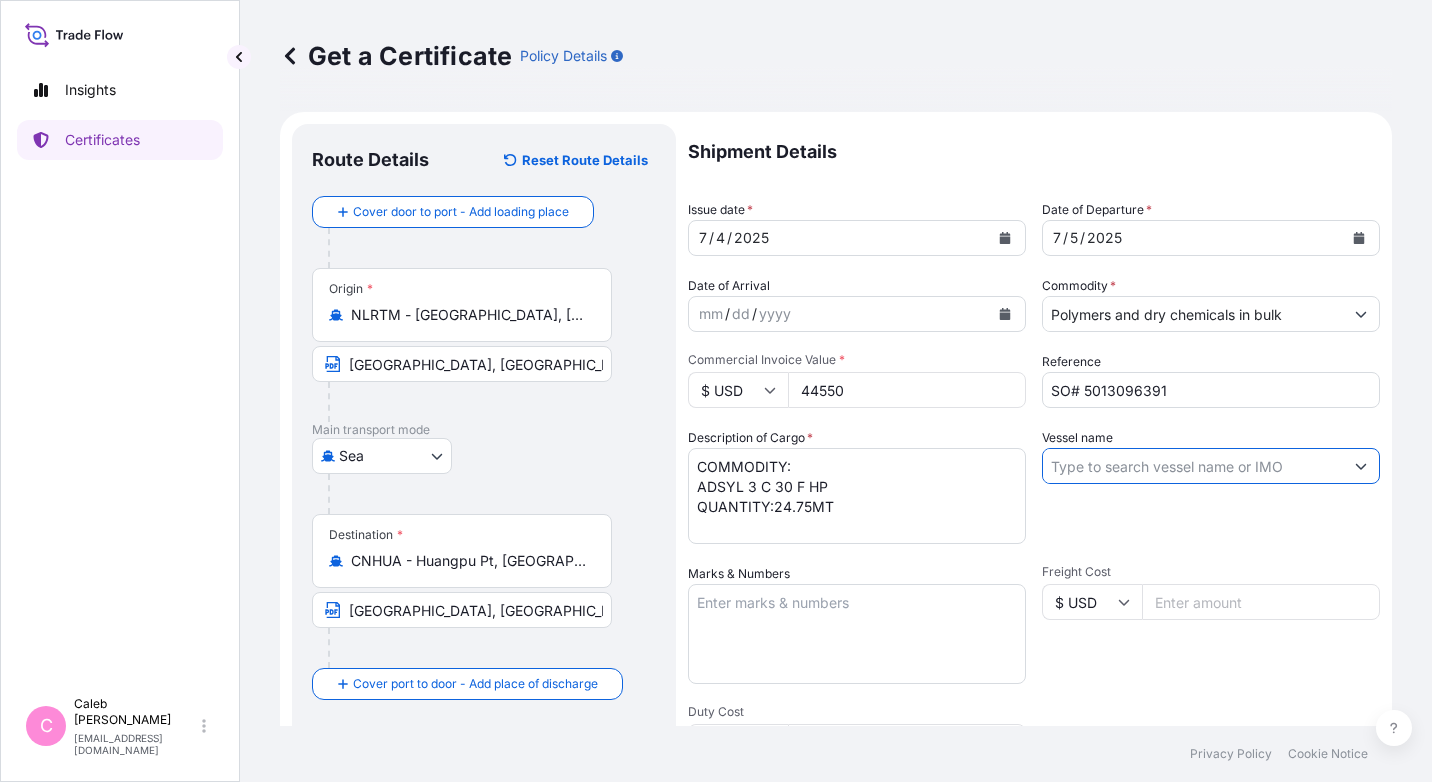 click on "Vessel name" at bounding box center [1193, 466] 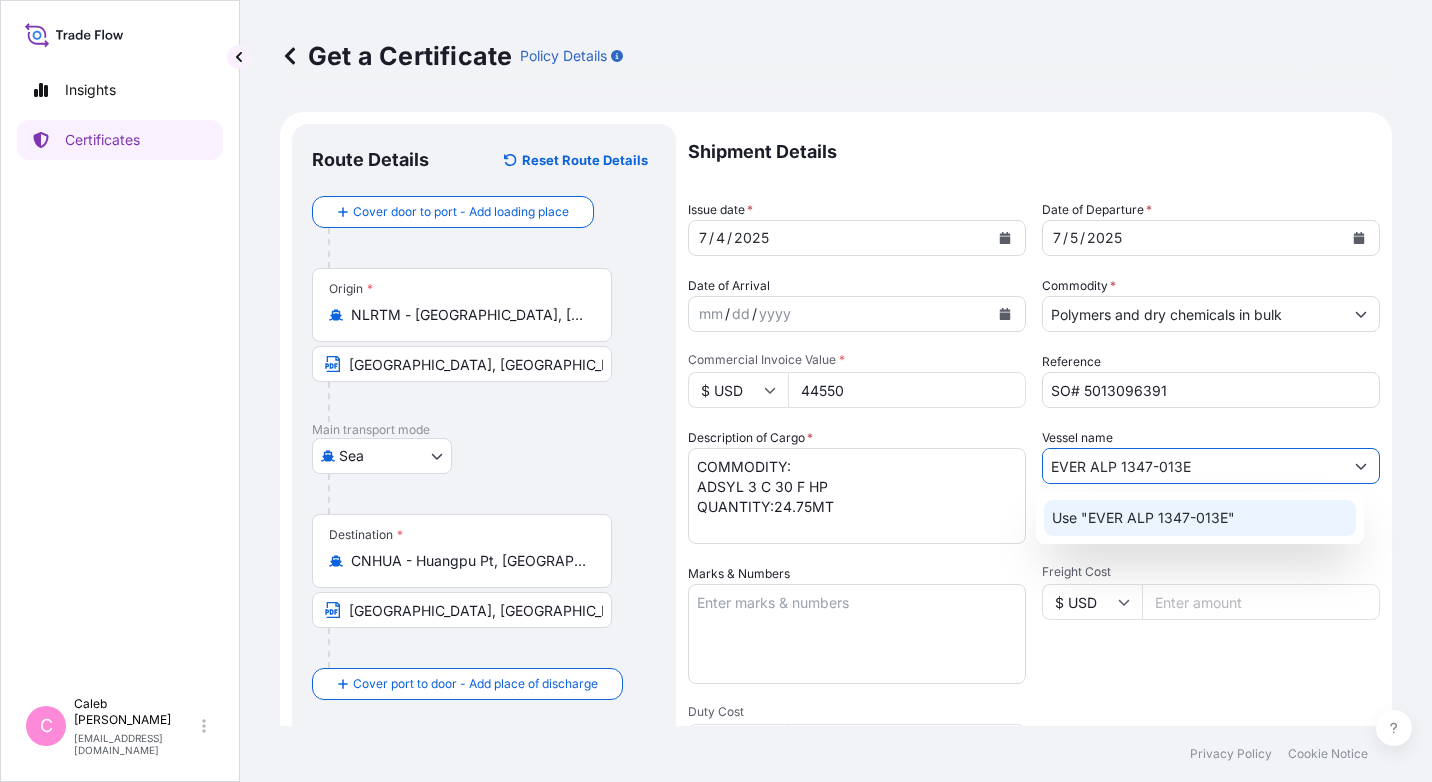 click on "Use "EVER ALP 1347-013E"" 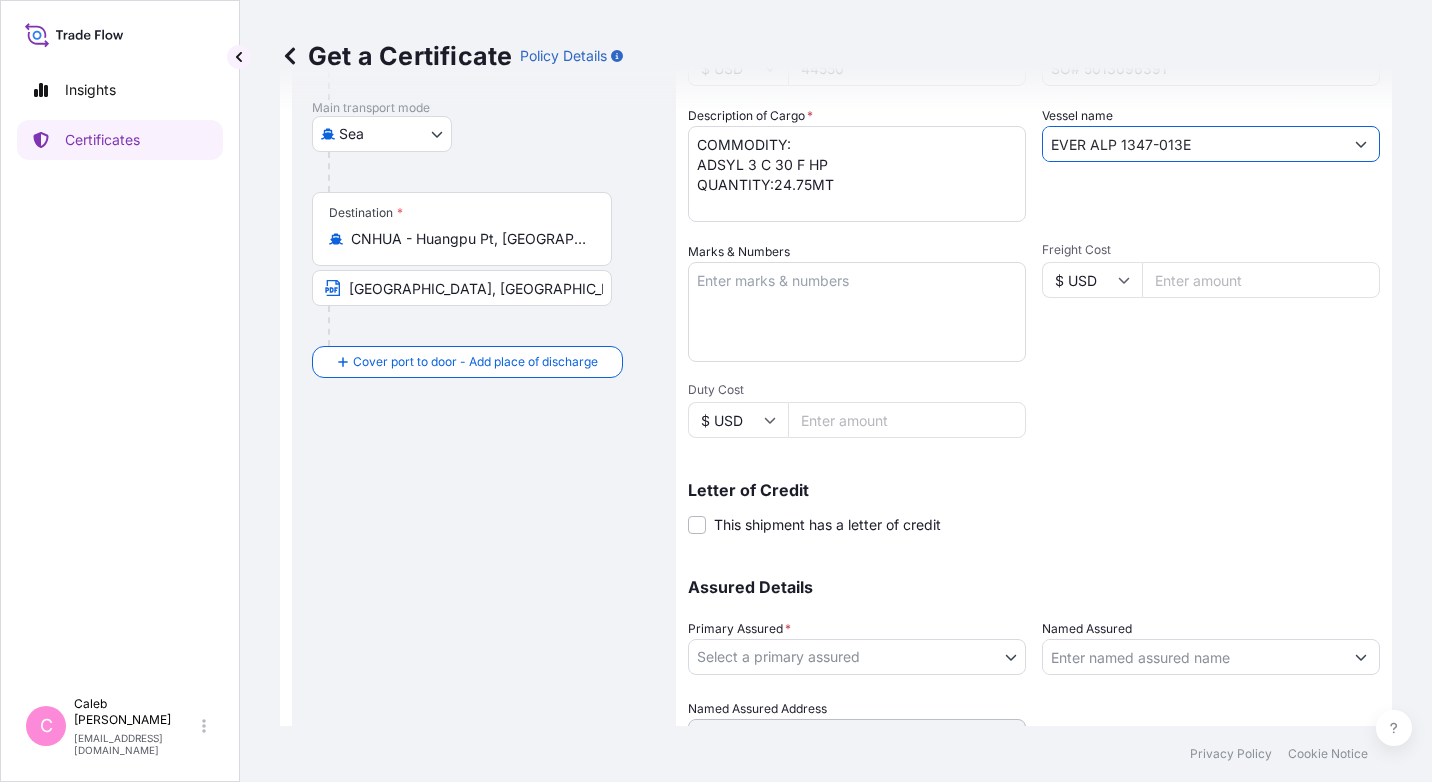 scroll, scrollTop: 347, scrollLeft: 0, axis: vertical 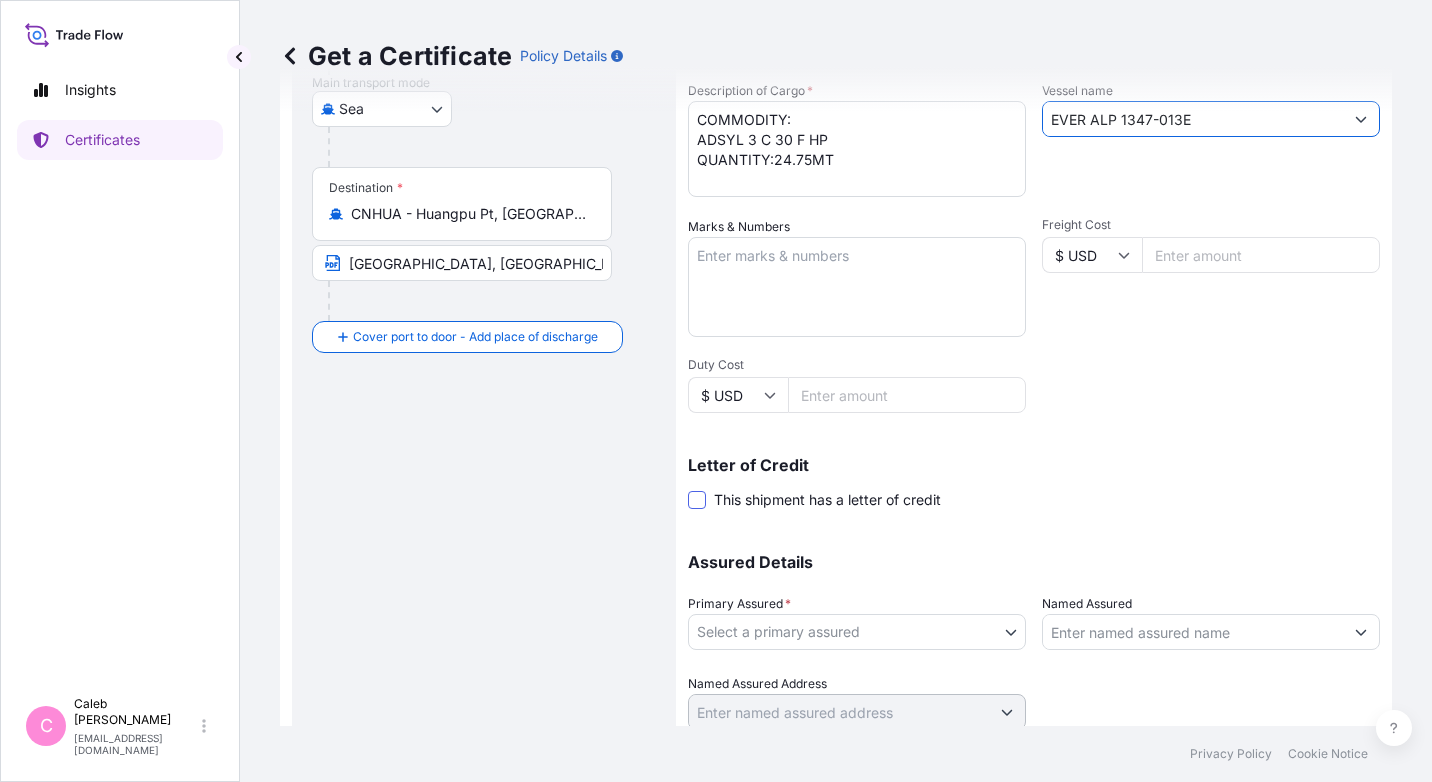 type on "EVER ALP 1347-013E" 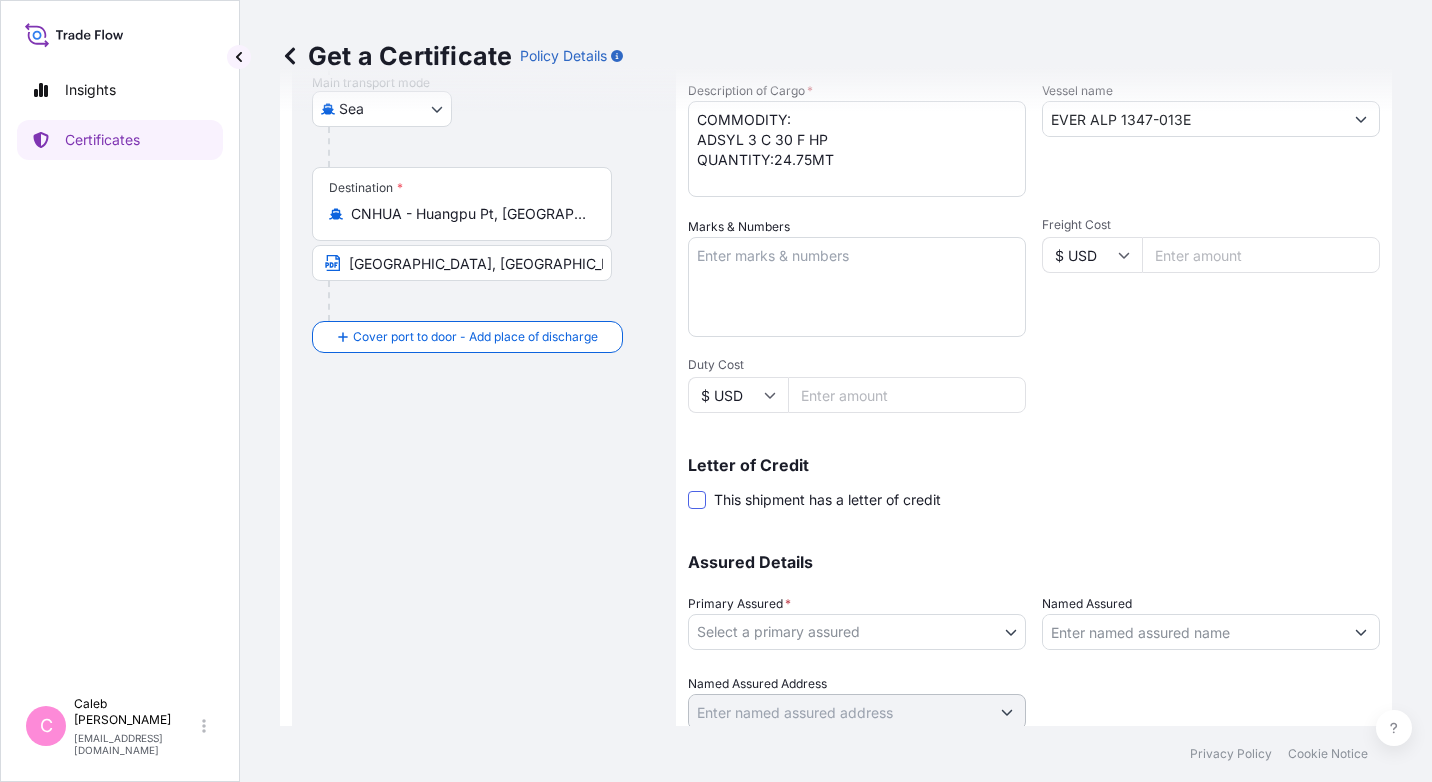 click at bounding box center [697, 500] 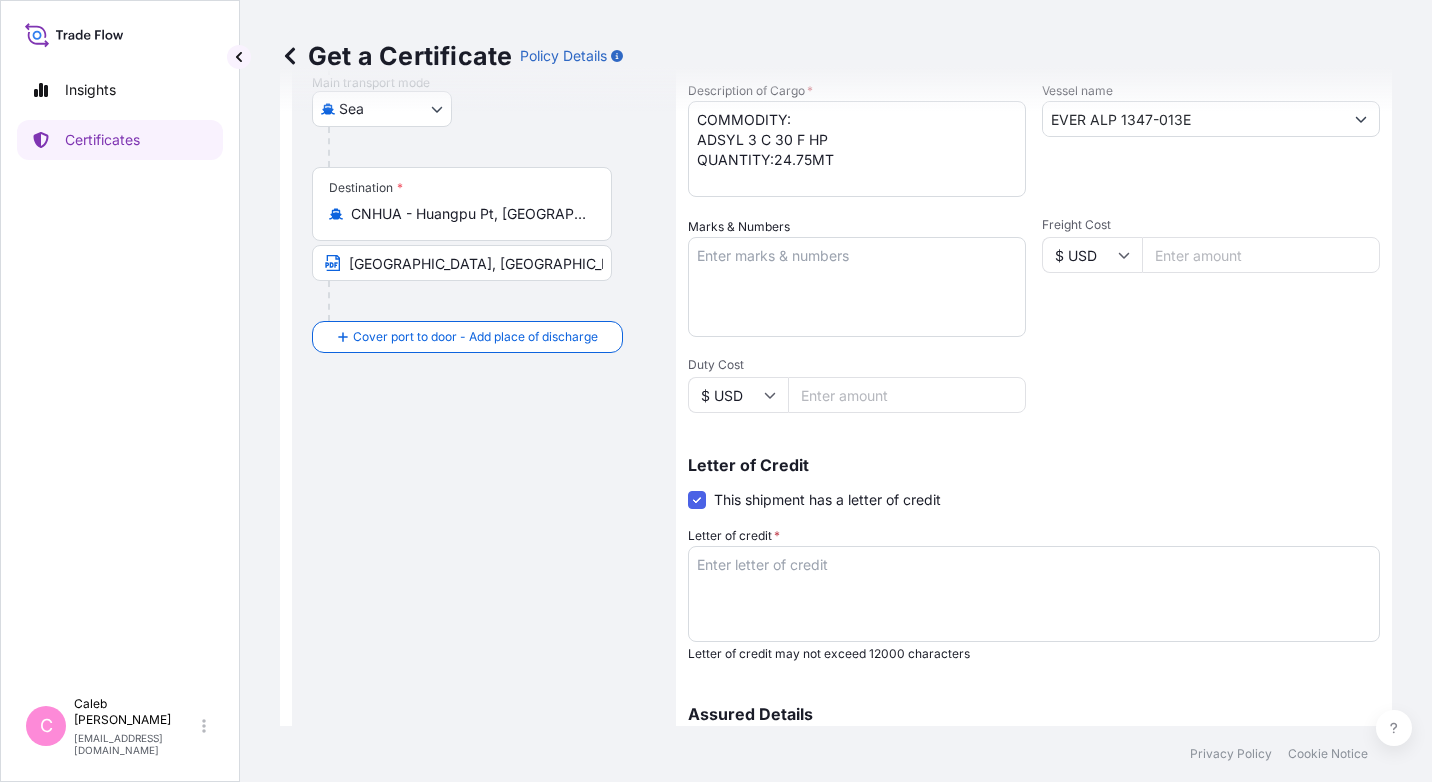 click on "Letter of credit *" at bounding box center [1034, 594] 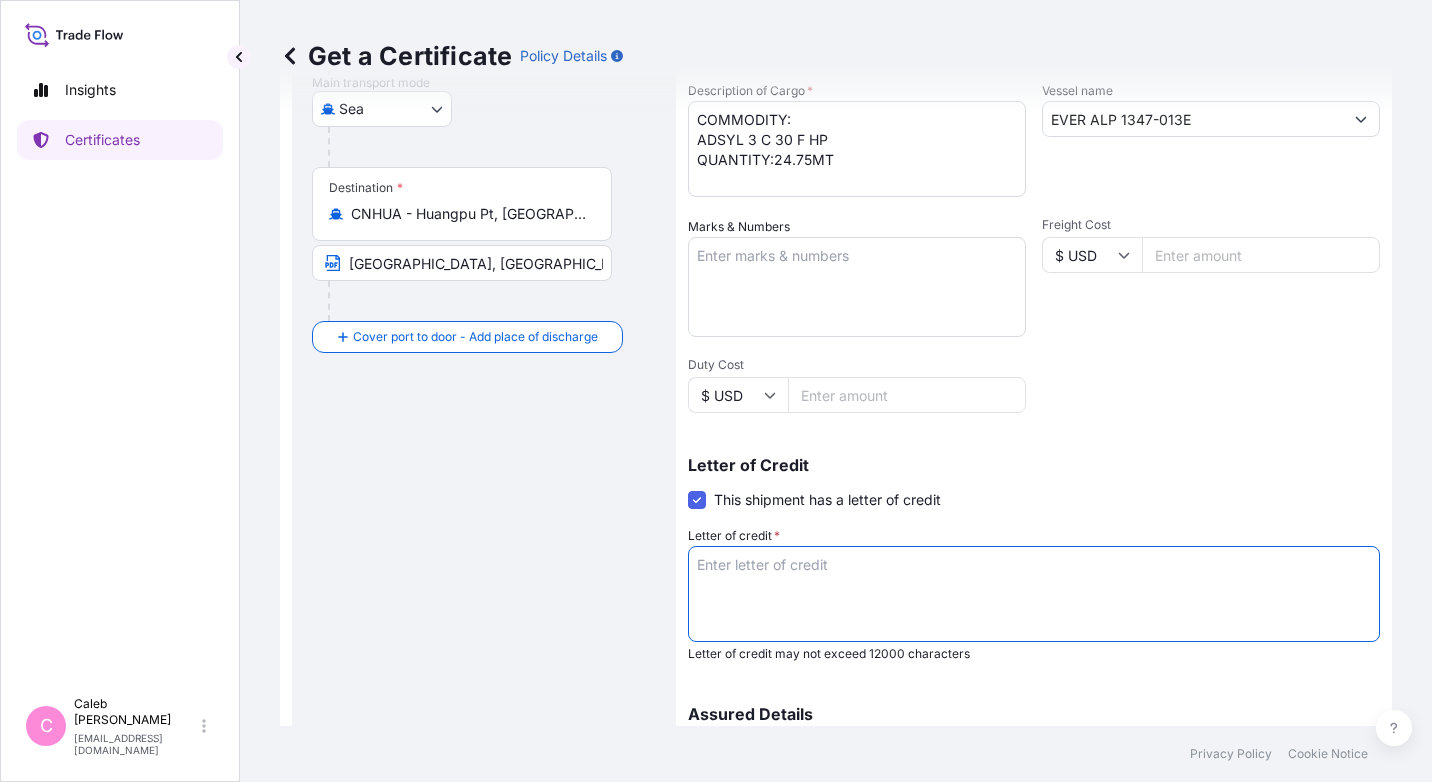 paste on "LC NUMBER: LC45132C500317" 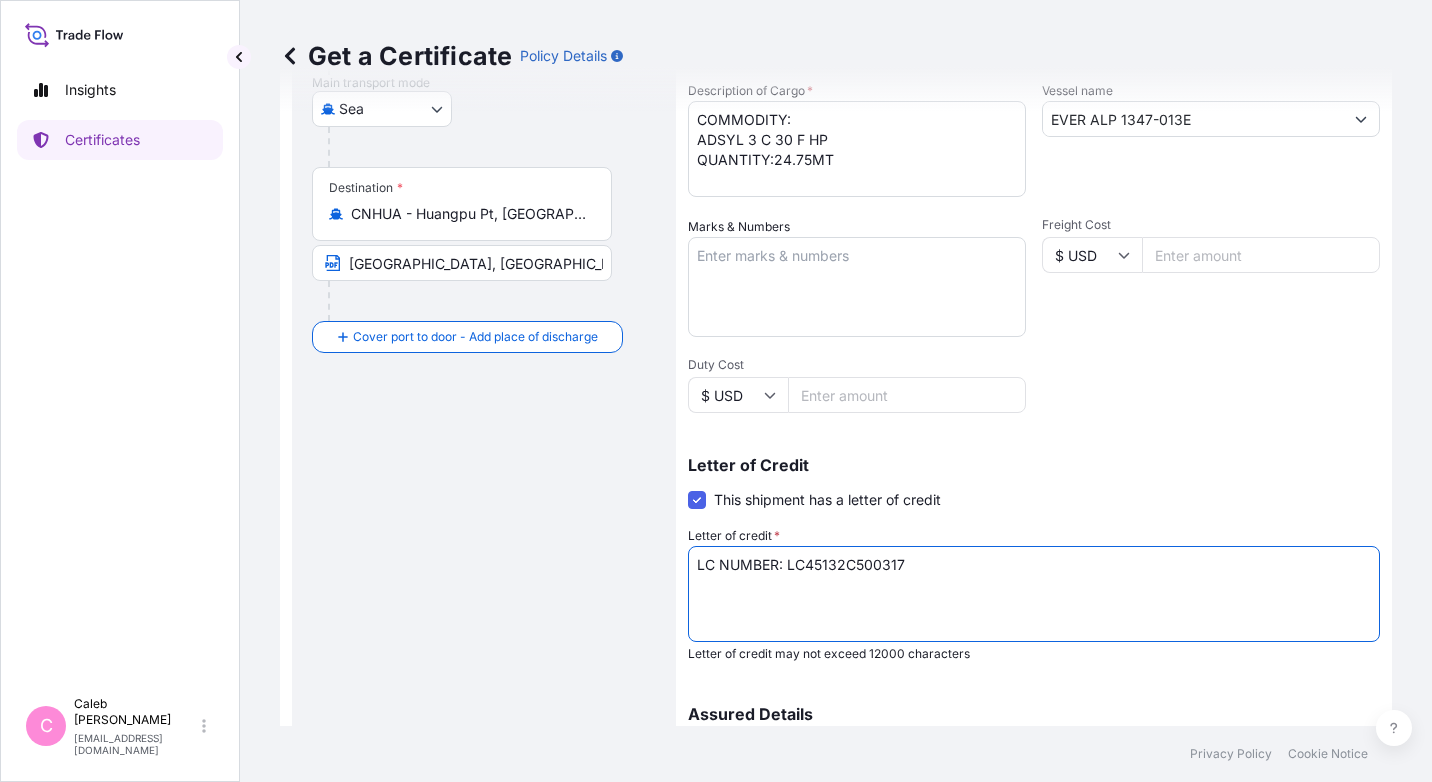 click on "LC NUMBER: LC45132C500317" at bounding box center [1034, 594] 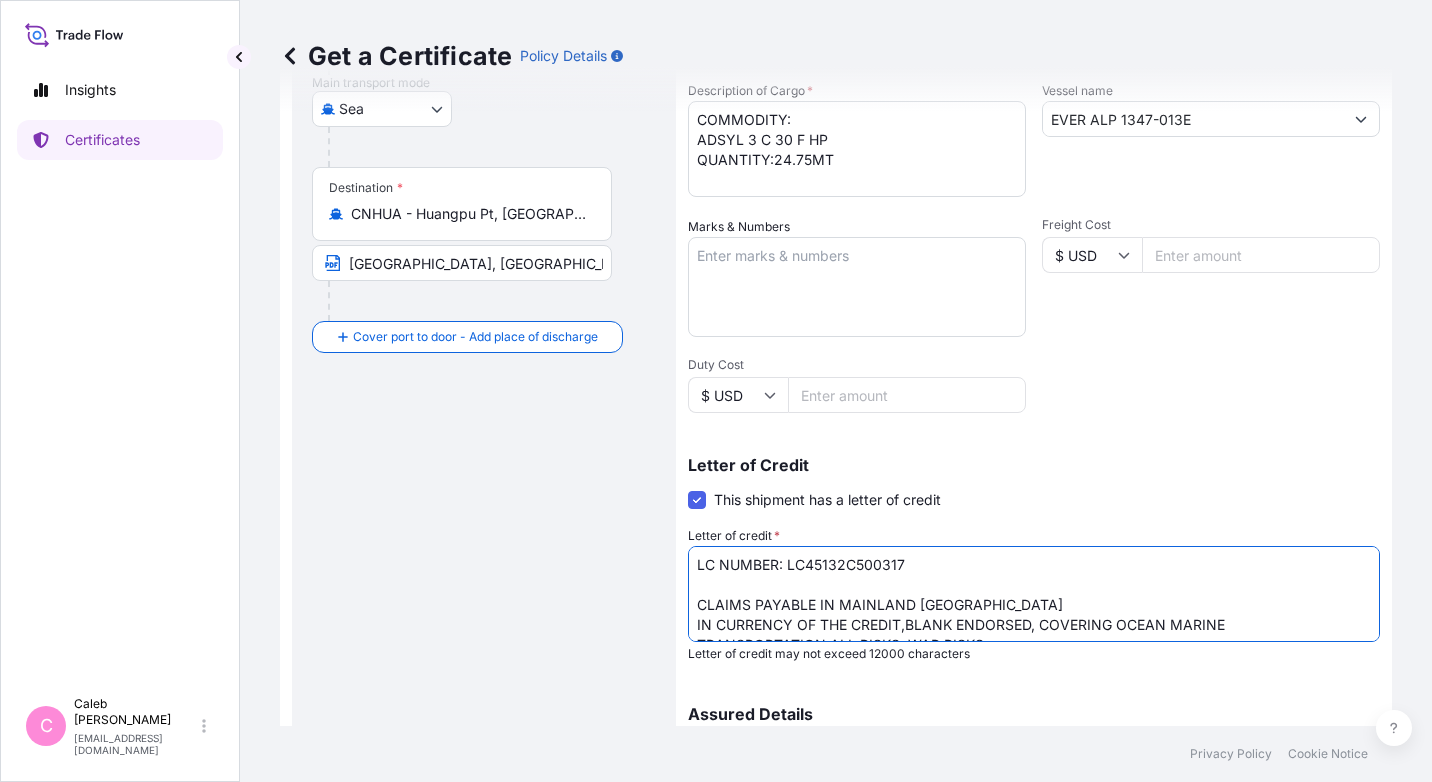 scroll, scrollTop: 12, scrollLeft: 0, axis: vertical 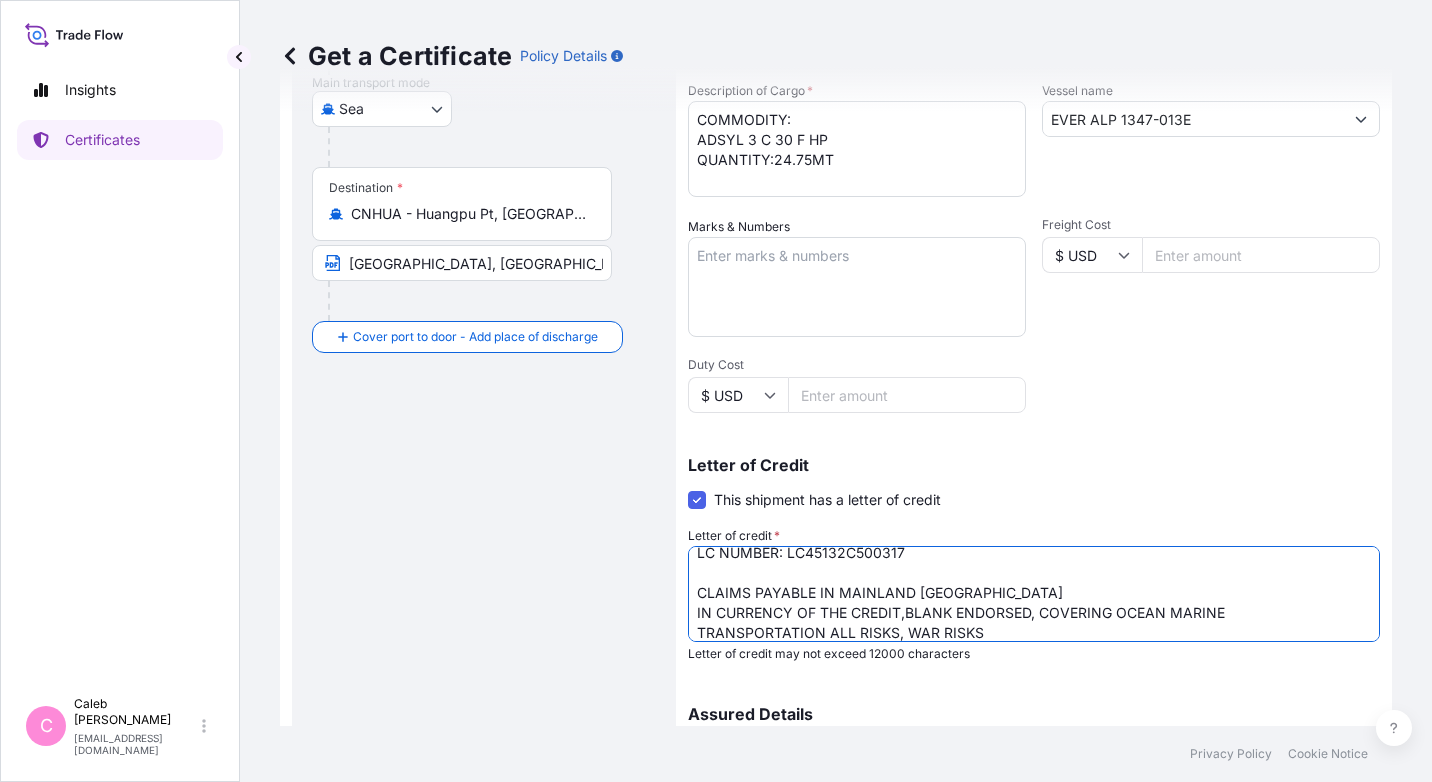 click on "LC NUMBER: LC45132C500317
CLAIMS PAYABLE IN MAINLAND [GEOGRAPHIC_DATA]
IN CURRENCY OF THE CREDIT,BLANK ENDORSED, COVERING OCEAN MARINE
TRANSPORTATION ALL RISKS, WAR RISKS" at bounding box center [1034, 594] 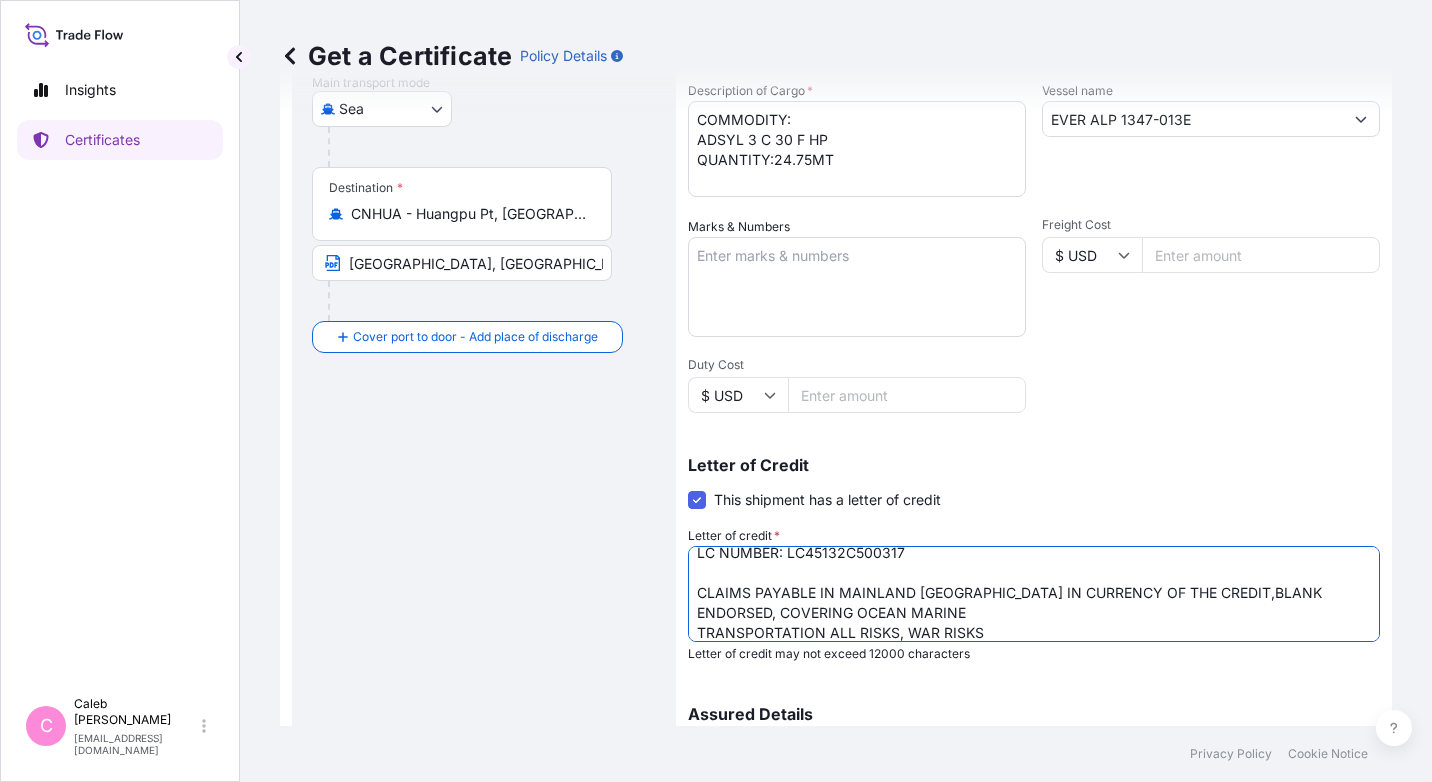 drag, startPoint x: 1175, startPoint y: 593, endPoint x: 1299, endPoint y: 591, distance: 124.01613 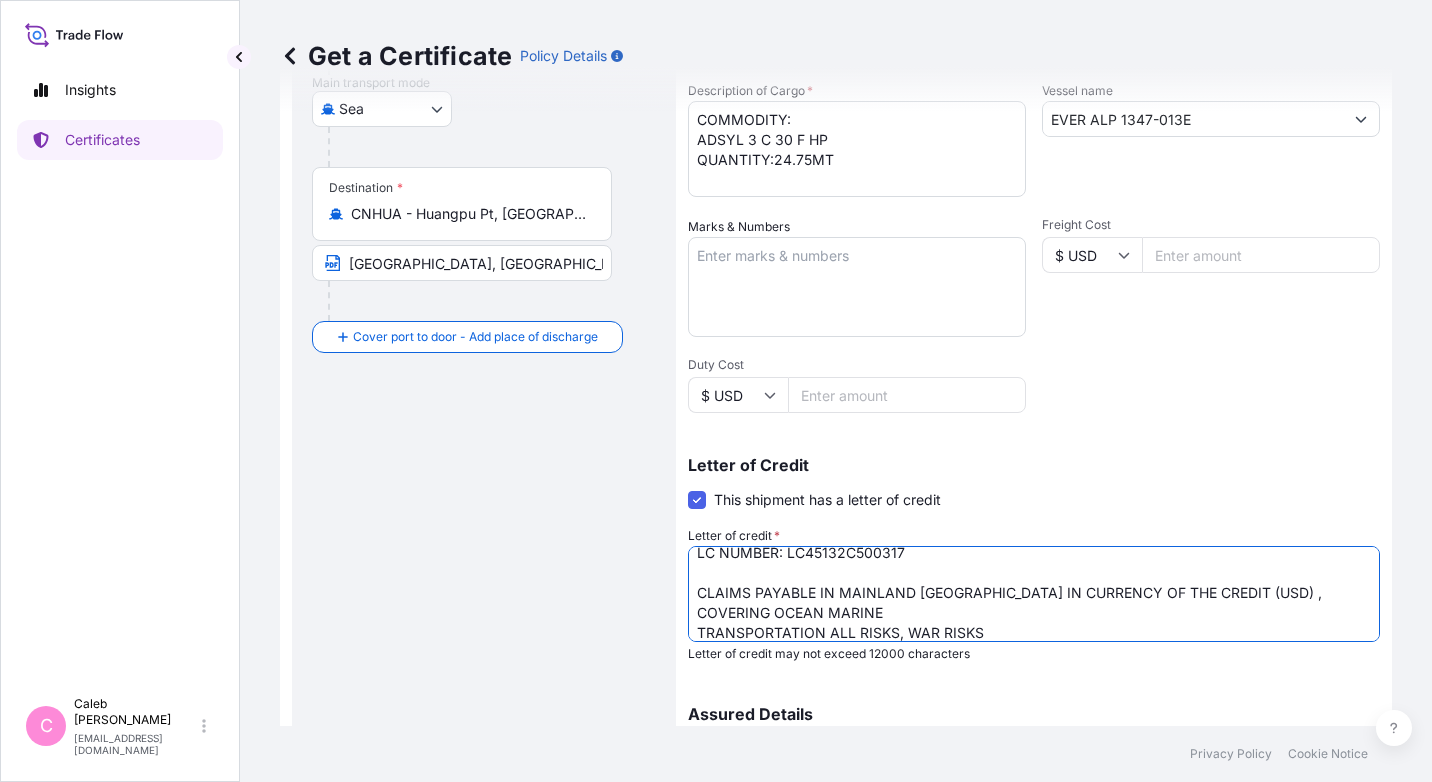 click on "LC NUMBER: LC45132C500317
CLAIMS PAYABLE IN MAINLAND [GEOGRAPHIC_DATA] IN CURRENCY OF THE CREDIT (USD) , COVERING OCEAN MARINE
TRANSPORTATION ALL RISKS, WAR RISKS" at bounding box center [1034, 594] 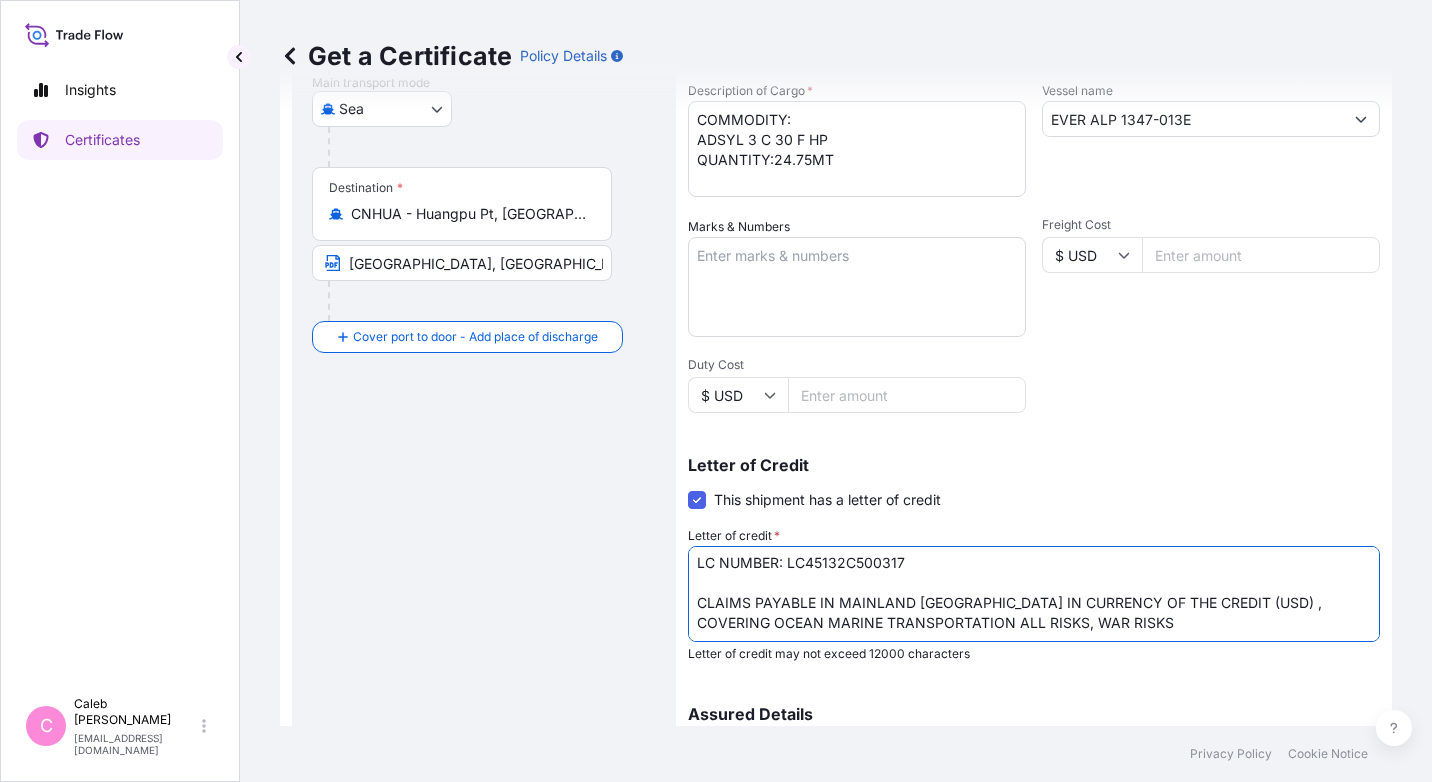 scroll, scrollTop: 2, scrollLeft: 0, axis: vertical 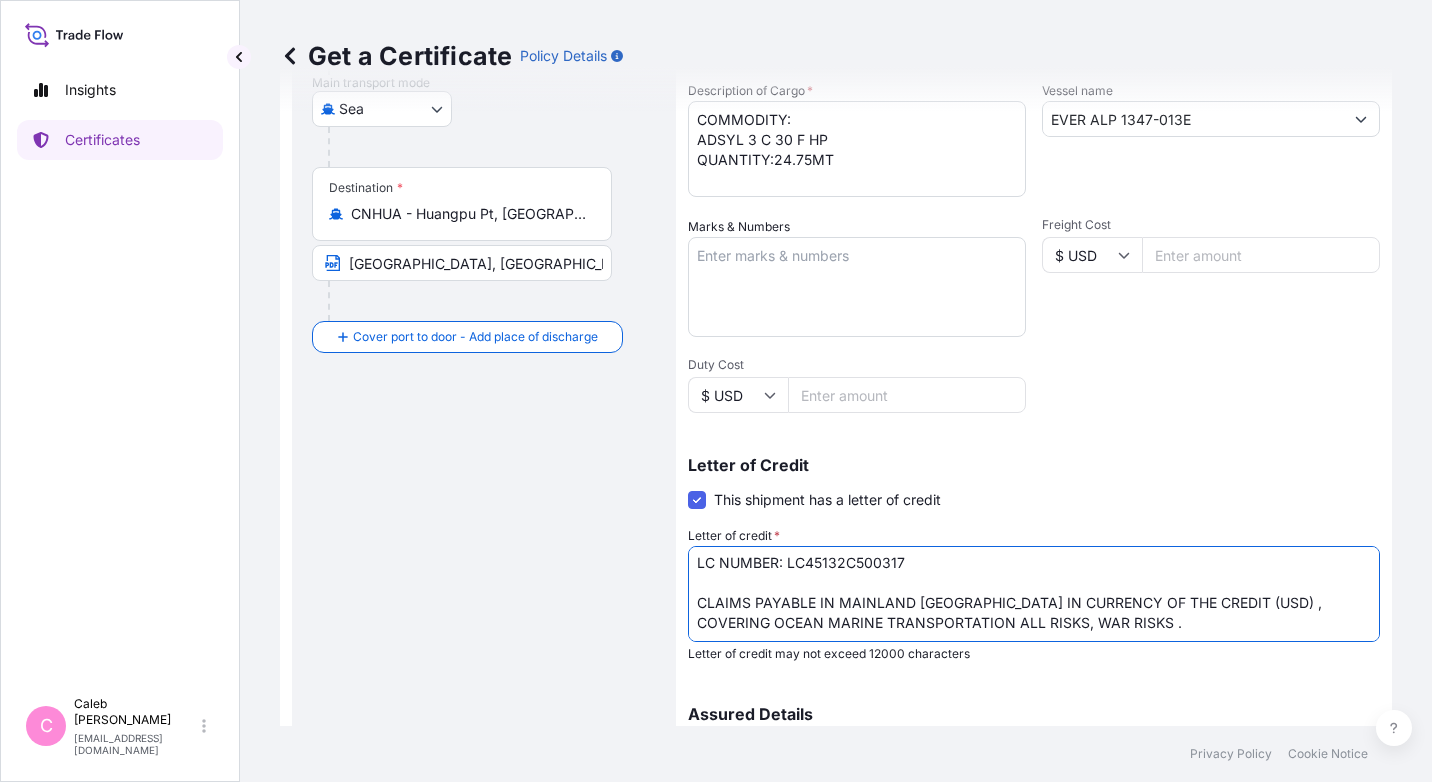 click on "LC NUMBER: LC45132C500317
CLAIMS PAYABLE IN MAINLAND [GEOGRAPHIC_DATA] IN CURRENCY OF THE CREDIT (USD) ,
COVERING OCEAN MARINE TRANSPORTATION ALL RISKS, WAR RISKS ." at bounding box center (1034, 594) 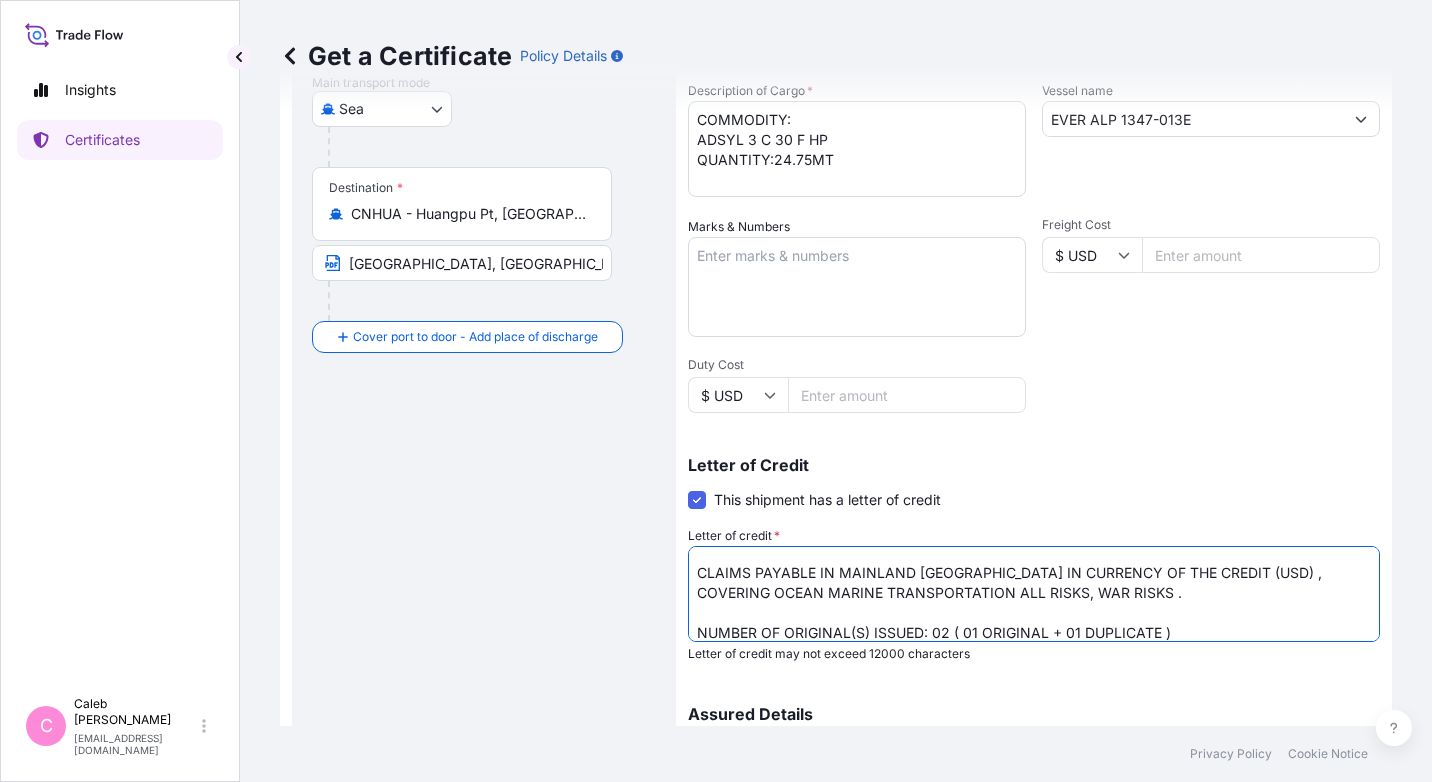 scroll, scrollTop: 52, scrollLeft: 0, axis: vertical 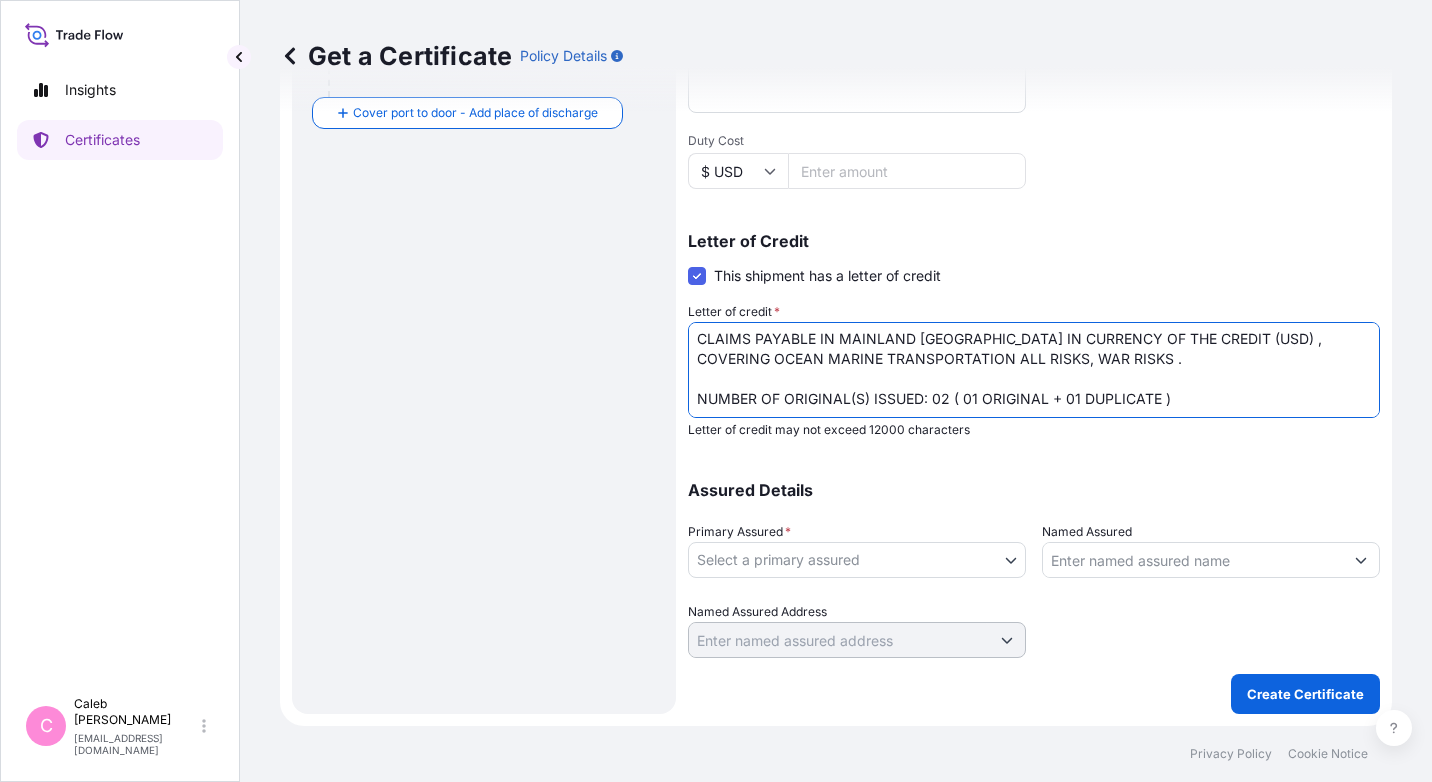 type on "LC NUMBER: LC45132C500317
CLAIMS PAYABLE IN MAINLAND [GEOGRAPHIC_DATA] IN CURRENCY OF THE CREDIT (USD) ,
COVERING OCEAN MARINE TRANSPORTATION ALL RISKS, WAR RISKS .
NUMBER OF ORIGINAL(S) ISSUED: 02 ( 01 ORIGINAL + 01 DUPLICATE )" 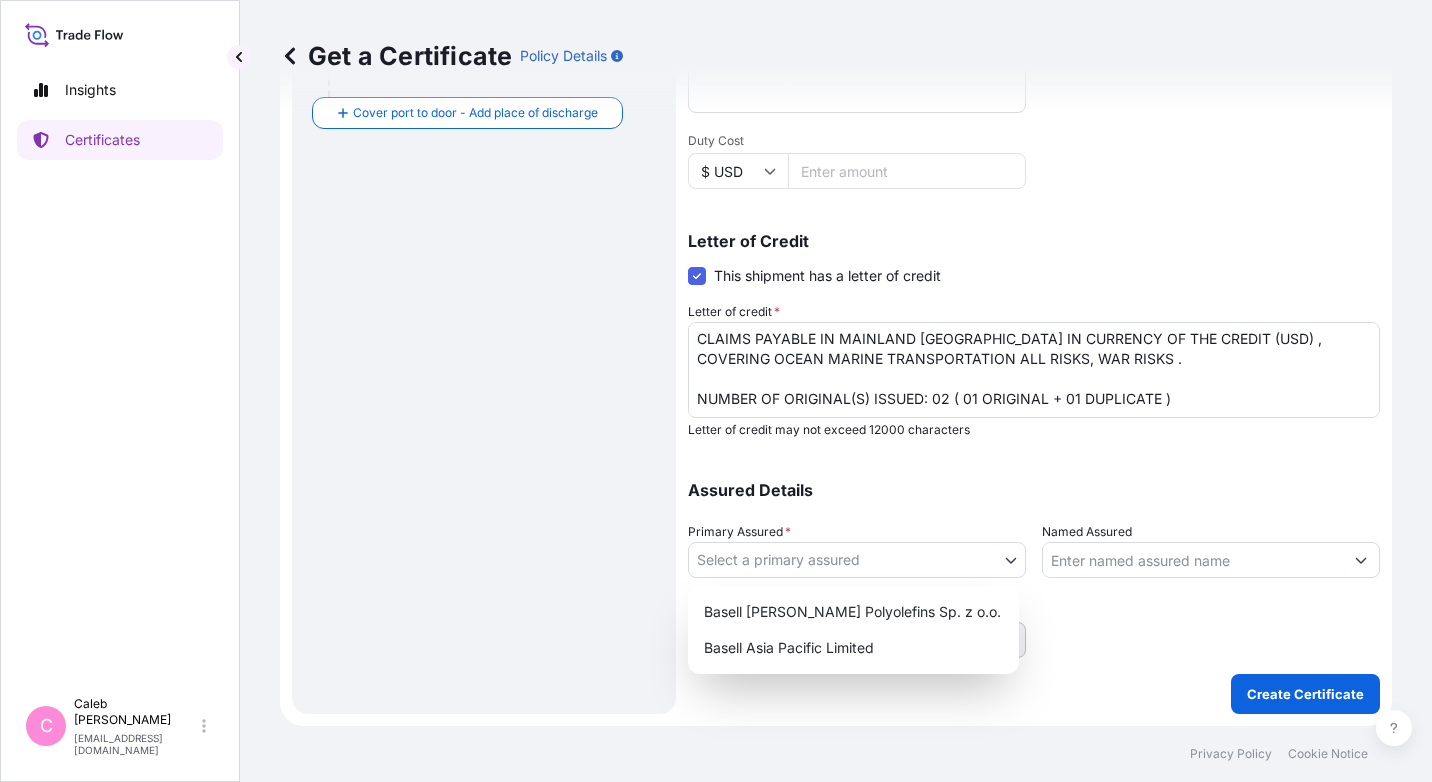 click on "Insights Certificates C [PERSON_NAME] [EMAIL_ADDRESS][DOMAIN_NAME] Get a Certificate Policy Details Route Details Reset Route Details   Cover door to port - Add loading place Place of loading Road / [GEOGRAPHIC_DATA] / Inland Origin * NLRTM - [GEOGRAPHIC_DATA], [GEOGRAPHIC_DATA] [GEOGRAPHIC_DATA], [GEOGRAPHIC_DATA] Main transport mode [GEOGRAPHIC_DATA] Destination * CNHUA - [GEOGRAPHIC_DATA], [GEOGRAPHIC_DATA] [GEOGRAPHIC_DATA], [GEOGRAPHIC_DATA] Cover port to door - Add place of discharge Road / [GEOGRAPHIC_DATA] / Inland Place of Discharge Shipment Details Issue date * [DATE] Date of Departure * [DATE] Date of Arrival mm / dd / yyyy Commodity * Polymers and dry chemicals in bulk Packing Category Commercial Invoice Value    * $ USD 44550 Reference SO# 5013096391 Description of Cargo * COMMODITY:
ADSYL 3 C 30 F HP
QUANTITY:24.75MT Vessel name EVER ALP 1347-013E Marks & Numbers Freight Cost   $ USD Duty Cost   $ USD Letter of Credit This shipment has a letter of credit Letter of credit * Letter of credit may not exceed 12000 characters Assured Details Primary Assured *" at bounding box center [716, 391] 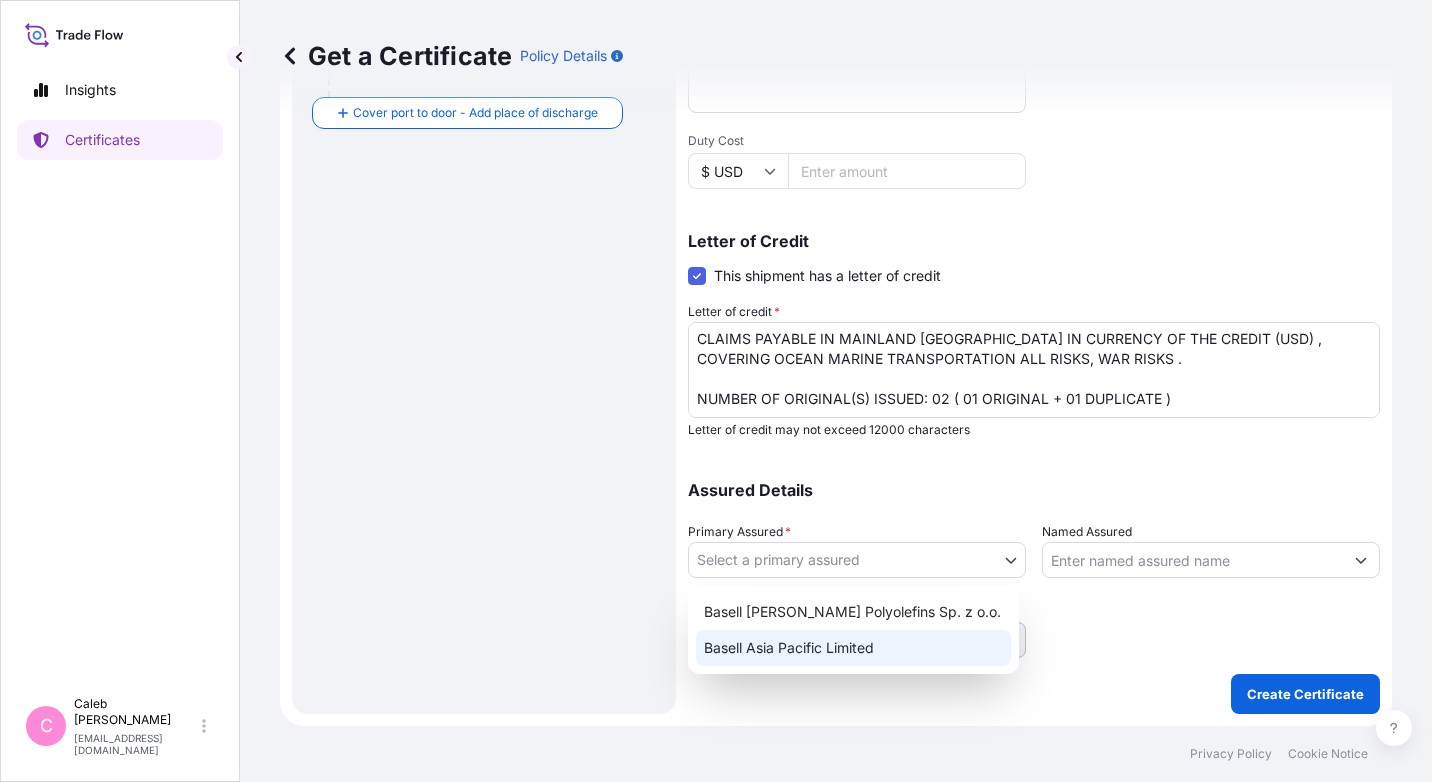 click on "Basell Asia Pacific Limited" at bounding box center [853, 648] 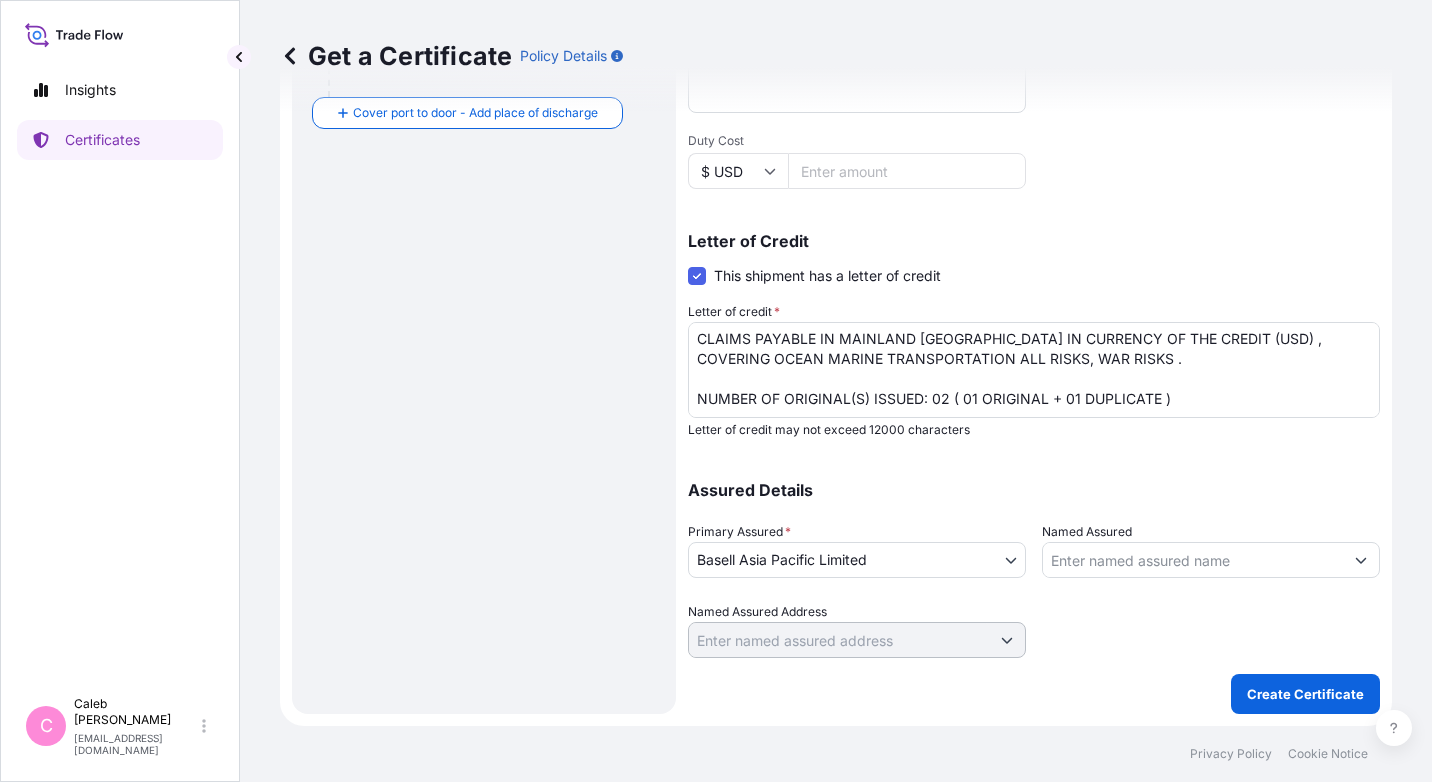 click on "Shipment Details Issue date * [DATE] Date of Departure * [DATE] Date of Arrival mm / dd / yyyy Commodity * Polymers and dry chemicals in bulk Packing Category Commercial Invoice Value    * $ USD 44550 Reference SO# 5013096391 Description of Cargo * COMMODITY:
ADSYL 3 C 30 F HP
QUANTITY:24.75MT Vessel name EVER ALP 1347-013E Marks & Numbers Freight Cost   $ USD Duty Cost   $ USD Letter of Credit This shipment has a letter of credit Letter of credit * LC NUMBER: LC45132C500317
CLAIMS PAYABLE IN MAINLAND [GEOGRAPHIC_DATA] IN CURRENCY OF THE CREDIT (USD) ,
COVERING OCEAN MARINE TRANSPORTATION ALL RISKS, WAR RISKS .
NUMBER OF ORIGINAL(S) ISSUED: 02 ( 01 ORIGINAL + 01 DUPLICATE ) Letter of credit may not exceed 12000 characters Assured Details Primary Assured * Basell Asia Pacific Limited Basell [PERSON_NAME] Polyolefins Sp. z o.o. Basell Asia Pacific Limited Named Assured Named Assured Address Create Certificate" at bounding box center [1034, 133] 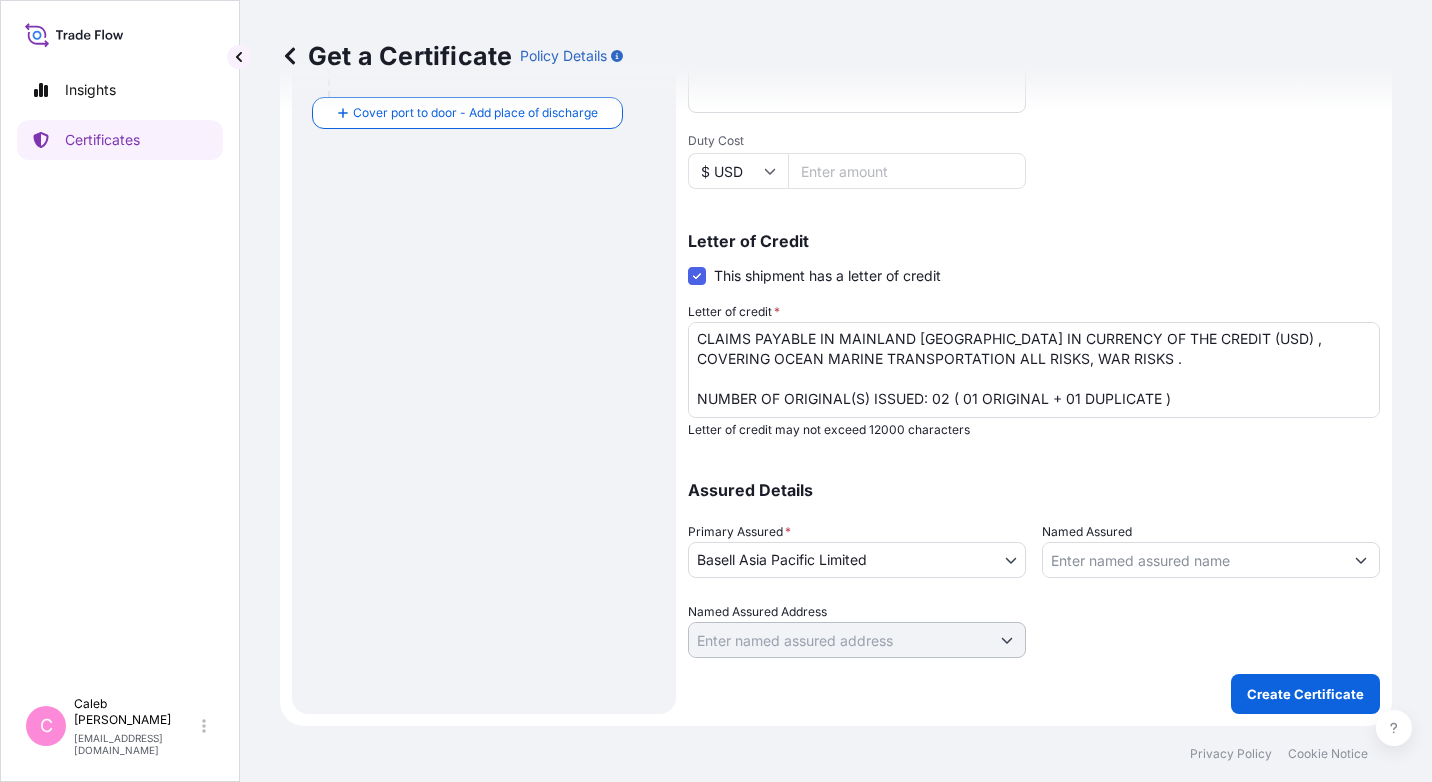 click at bounding box center [1211, 630] 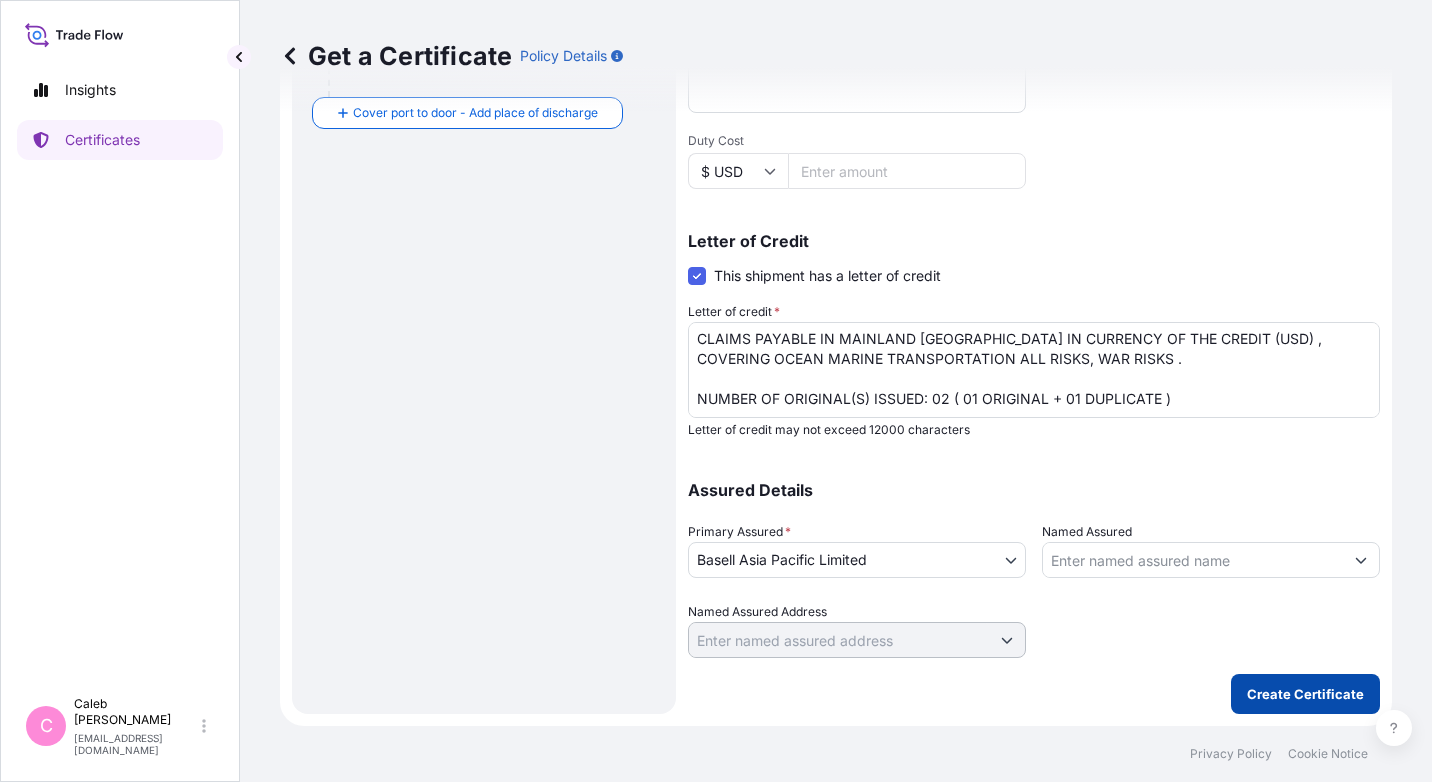 click on "Create Certificate" at bounding box center [1305, 694] 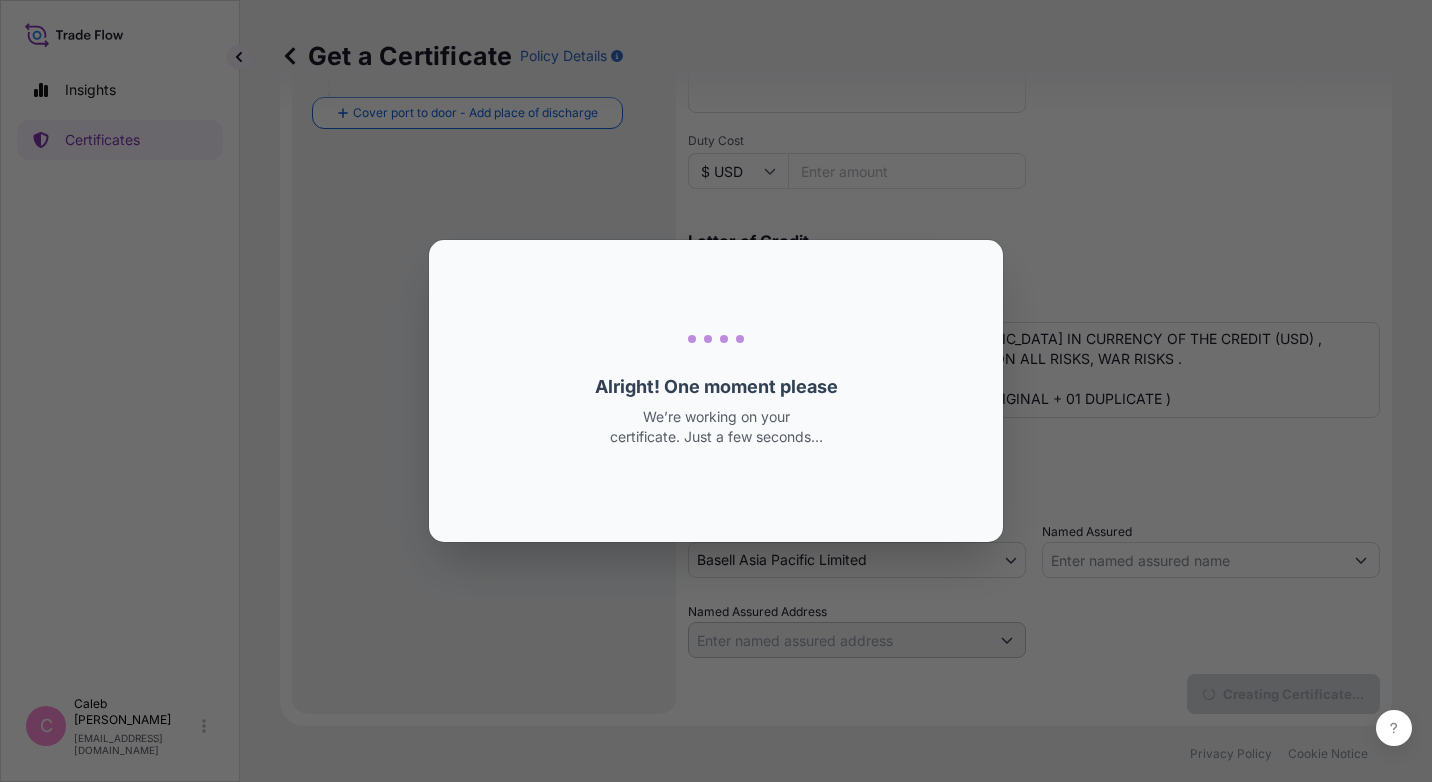click on "Loading Loading... Alright! One moment please We’re working on your certificate. Just a few seconds…" at bounding box center [716, 391] 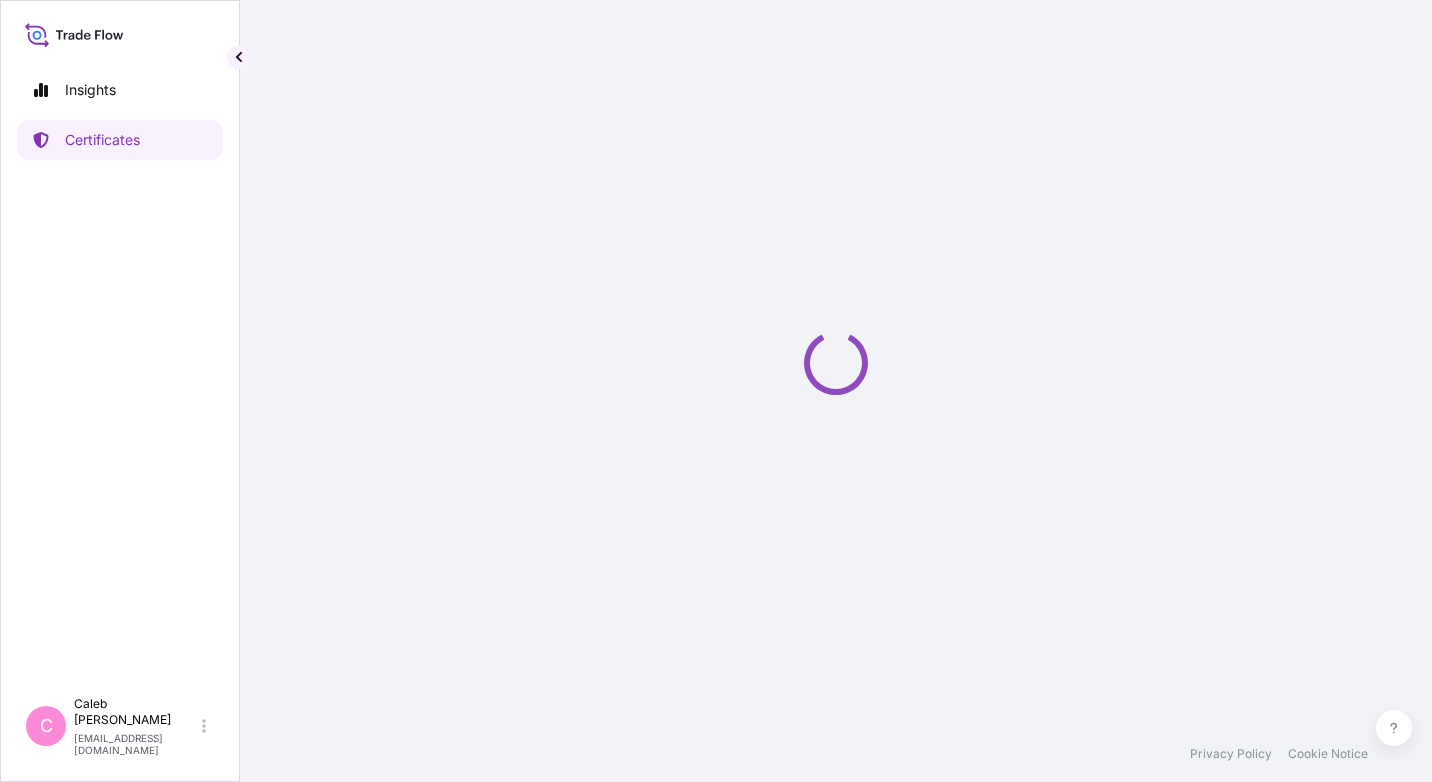 scroll, scrollTop: 0, scrollLeft: 0, axis: both 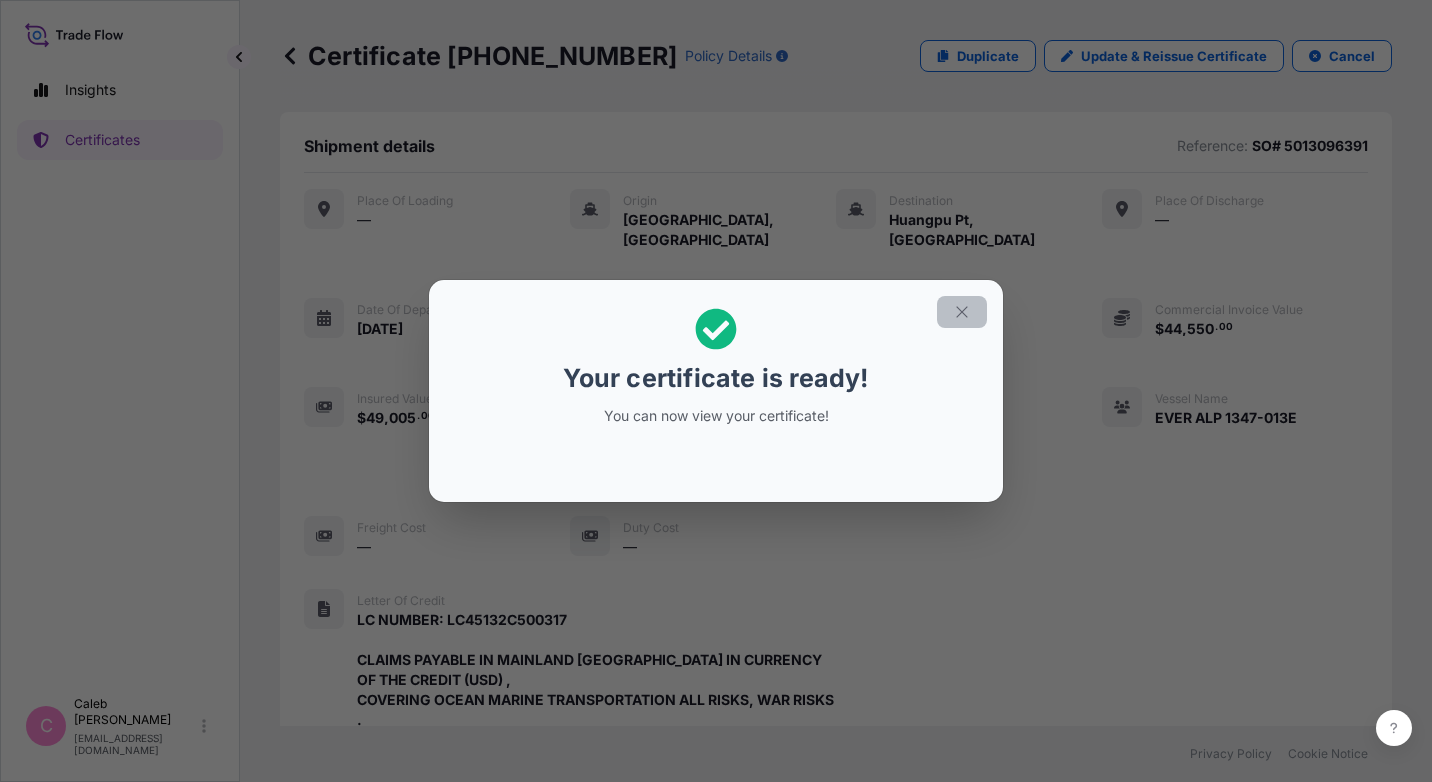 click 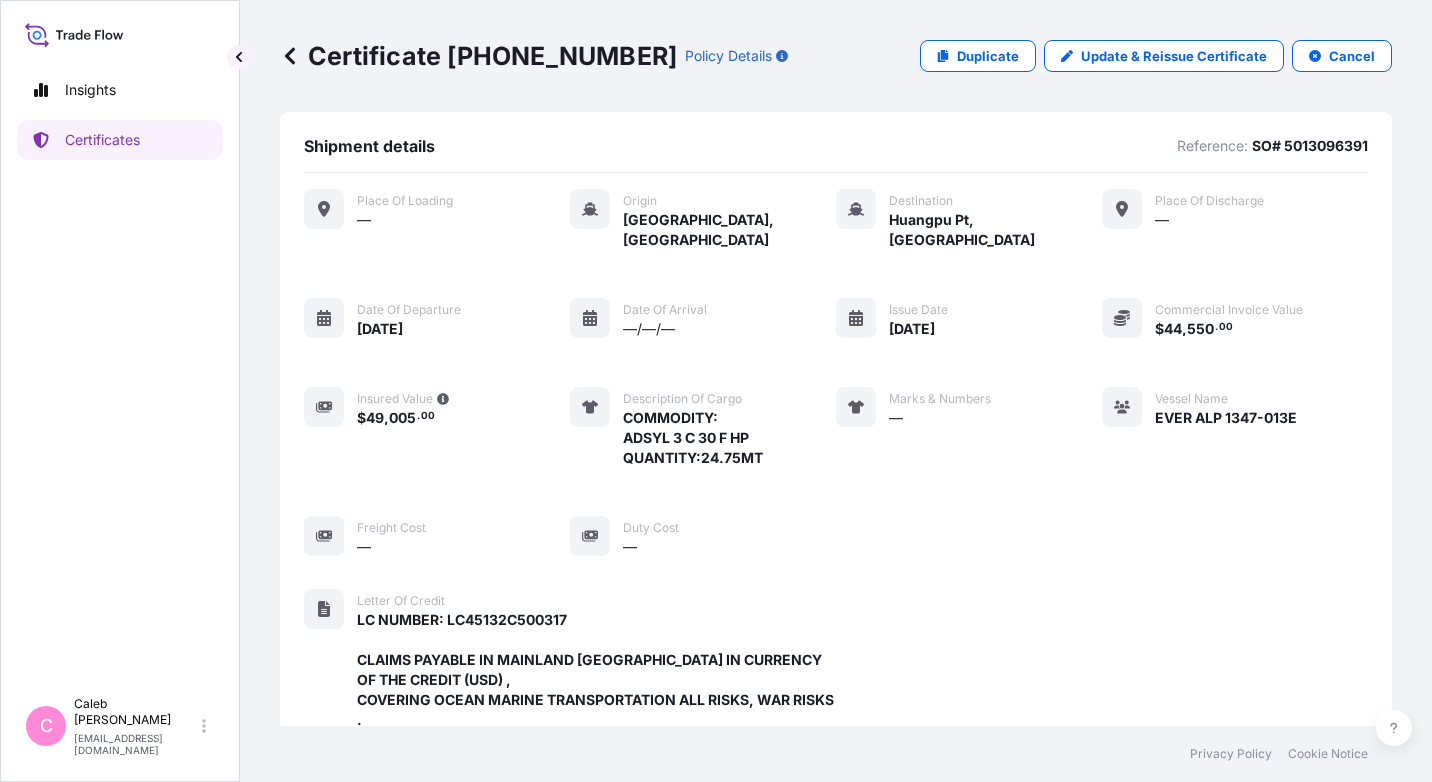 scroll, scrollTop: 678, scrollLeft: 0, axis: vertical 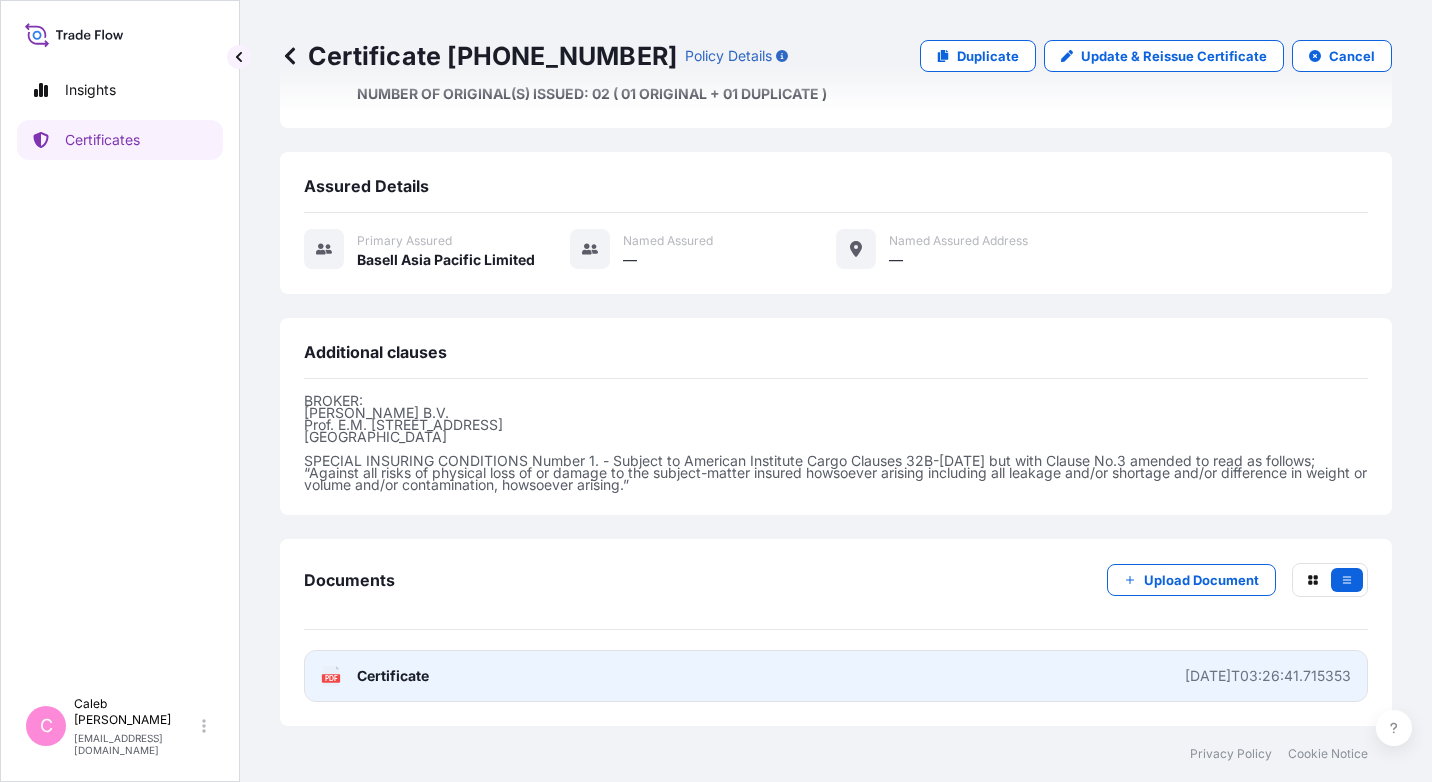 click on "PDF Certificate [DATE]T03:26:41.715353" at bounding box center [836, 676] 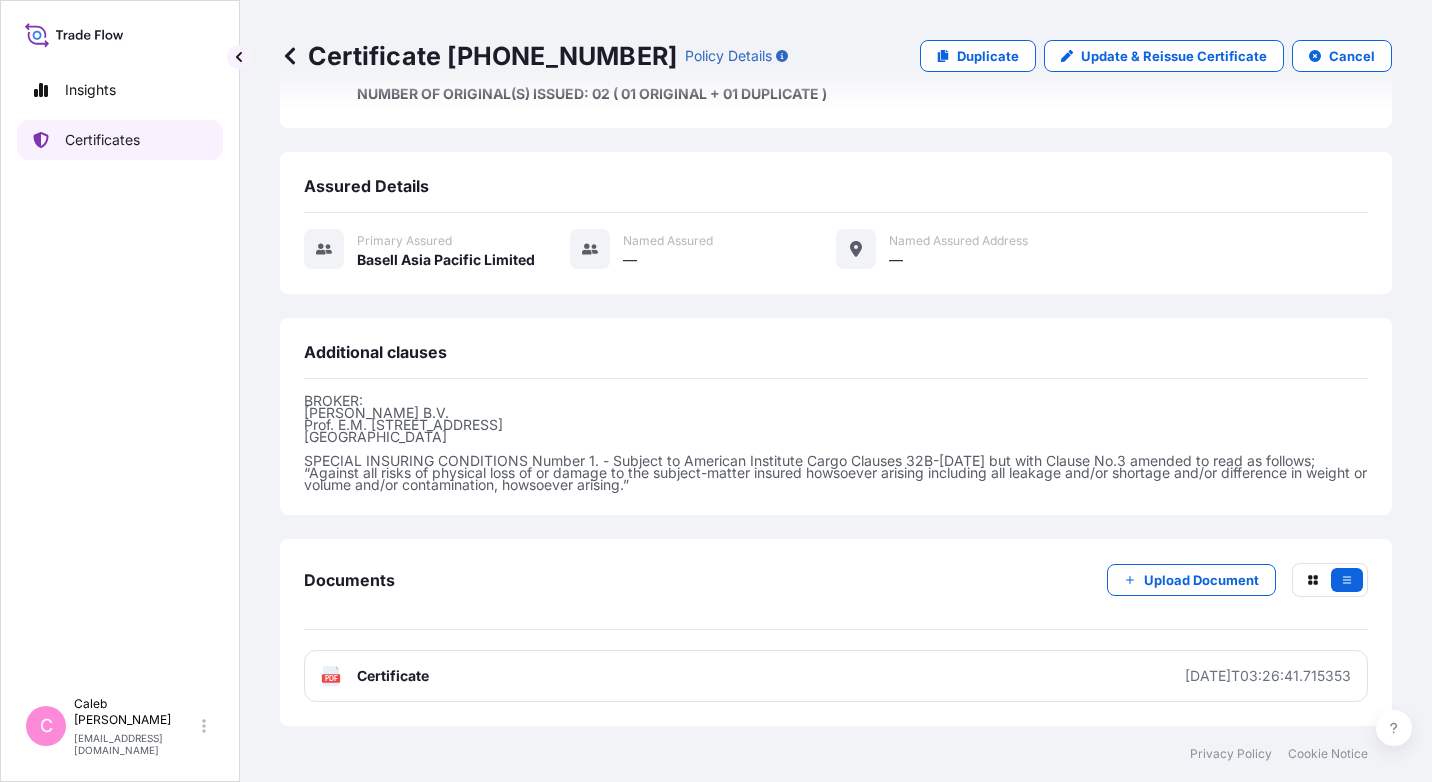 click on "Certificates" at bounding box center (102, 140) 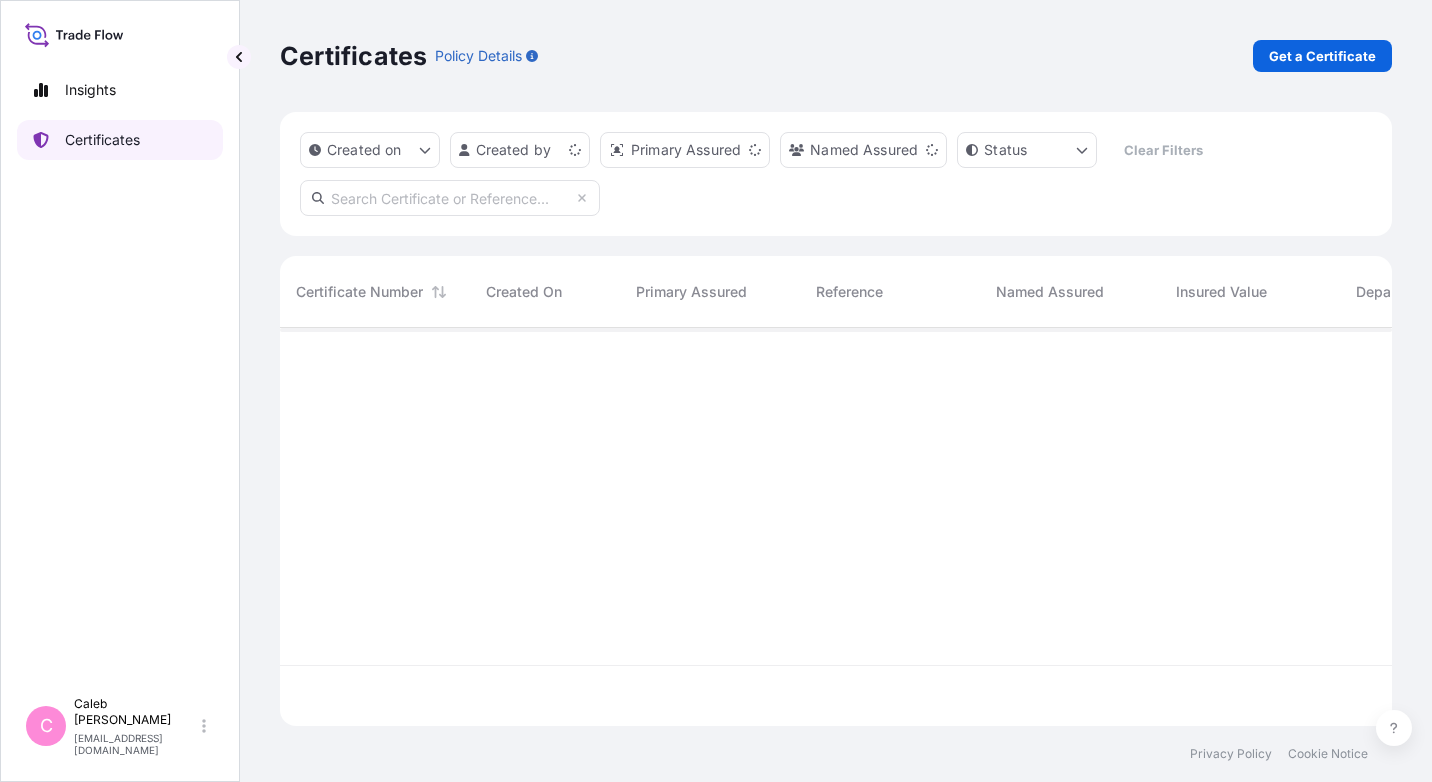 scroll, scrollTop: 16, scrollLeft: 16, axis: both 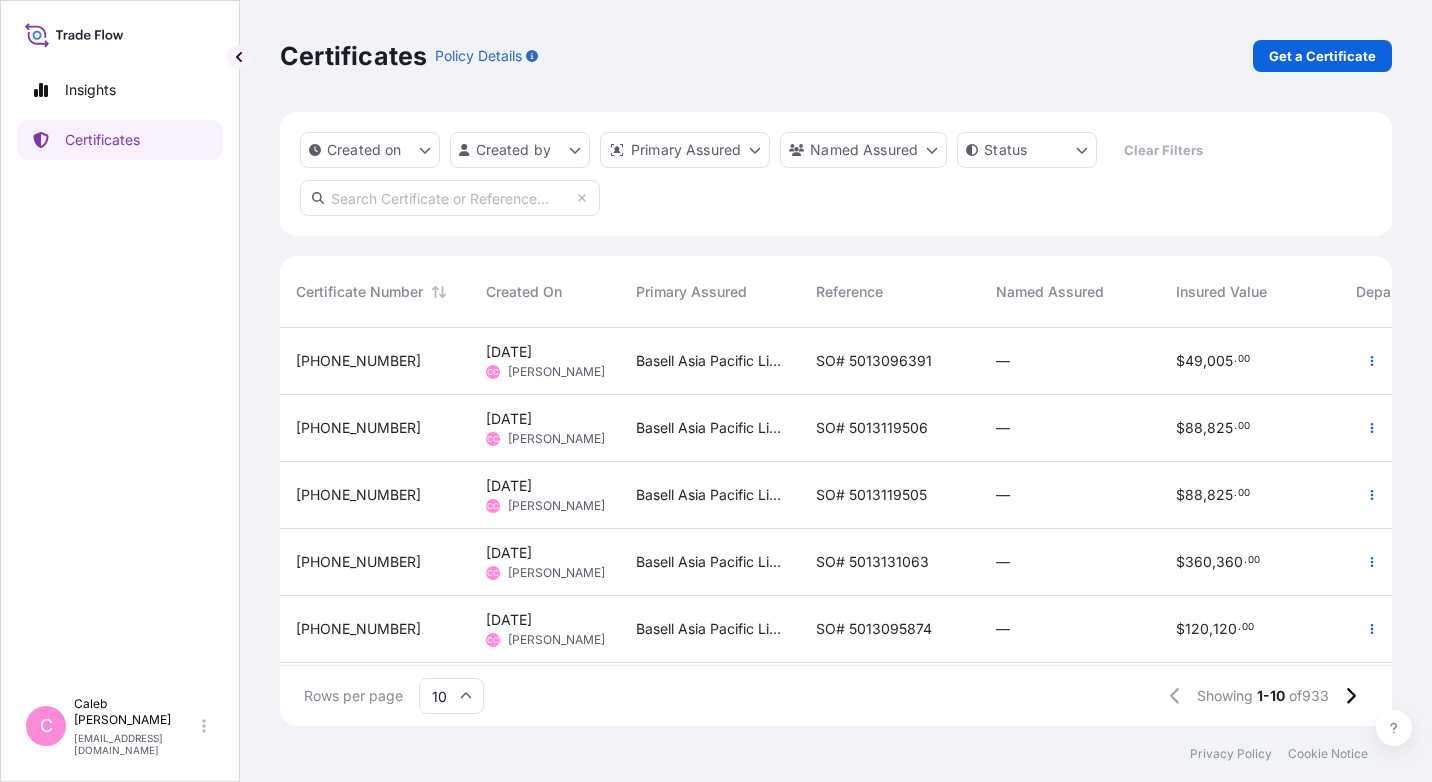 click on "SO# 5013095874" at bounding box center (874, 629) 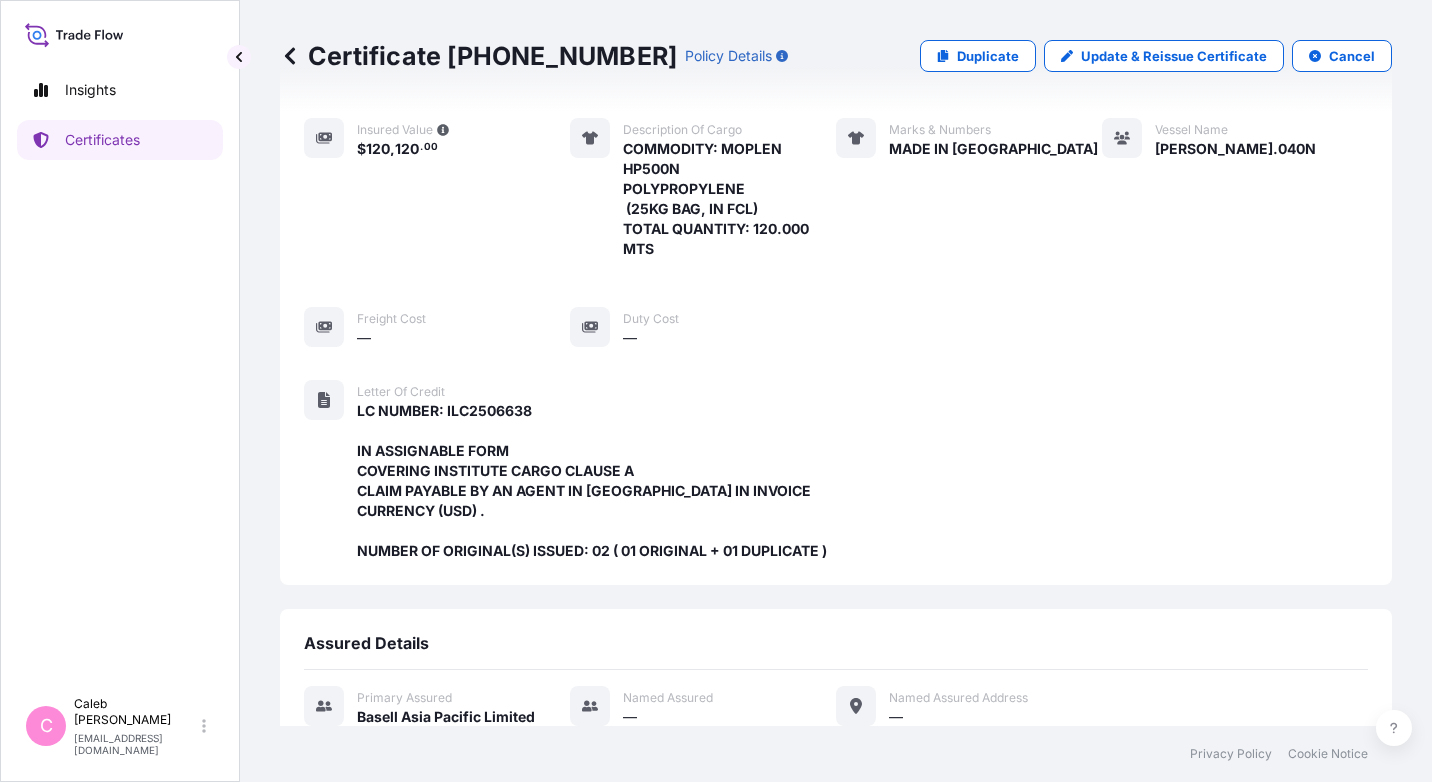 scroll, scrollTop: 282, scrollLeft: 0, axis: vertical 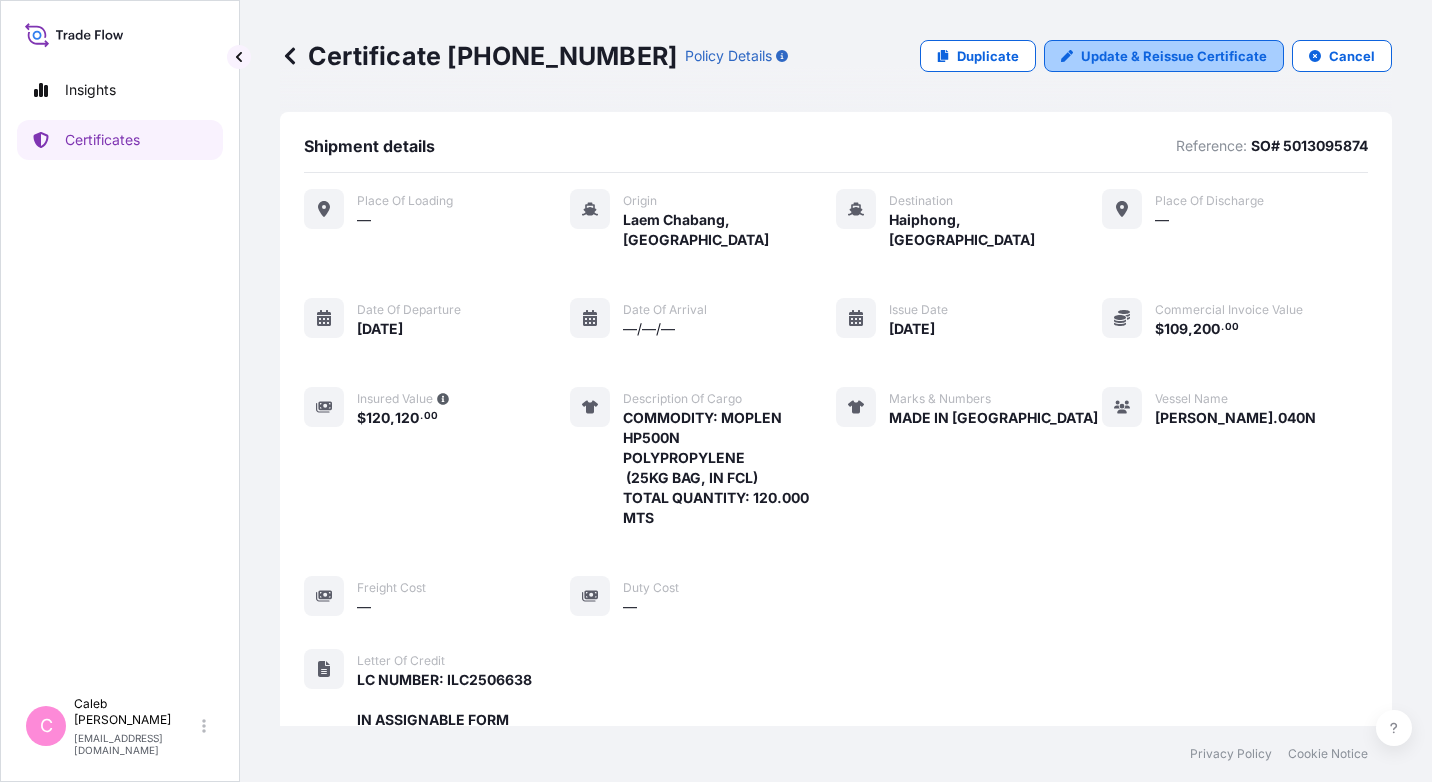 click on "Update & Reissue Certificate" at bounding box center (1174, 56) 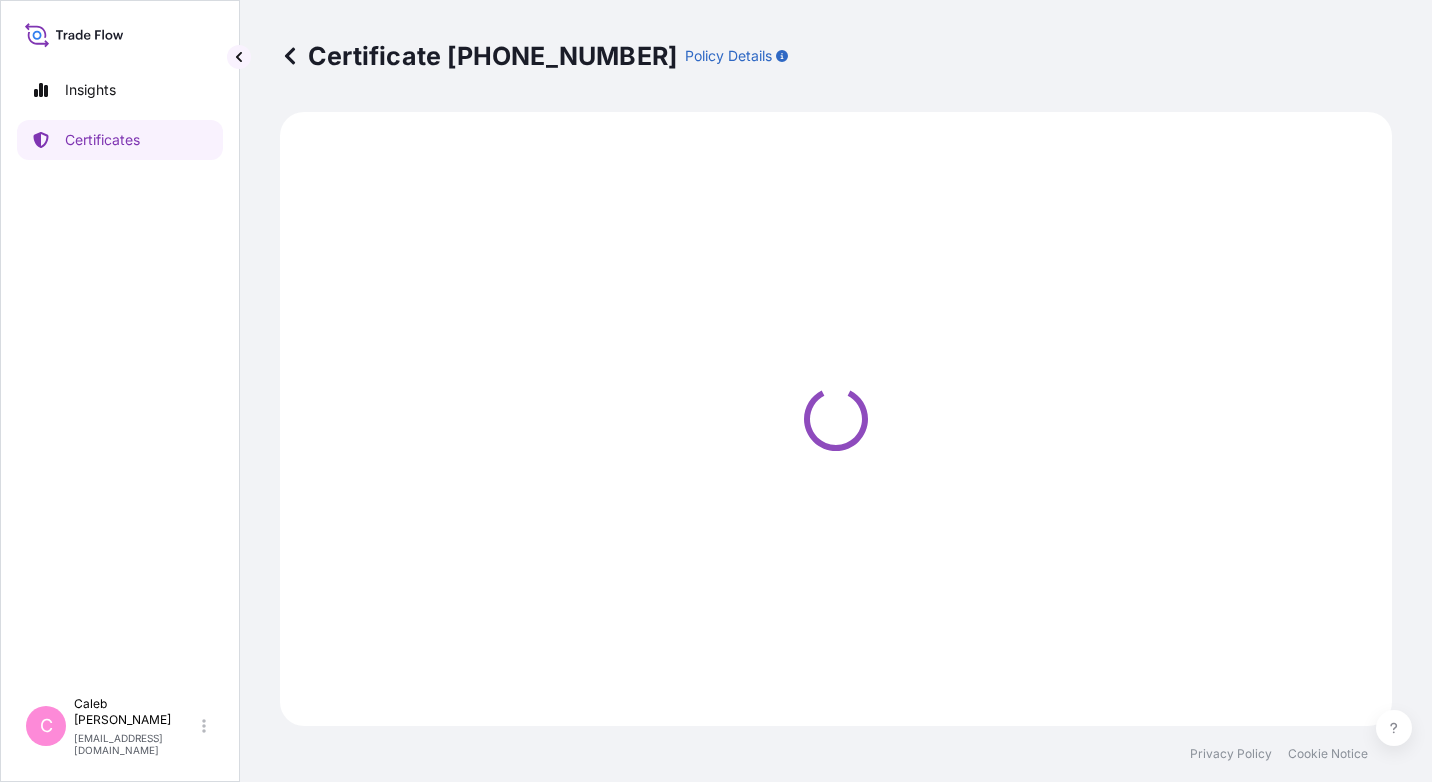 select on "Sea" 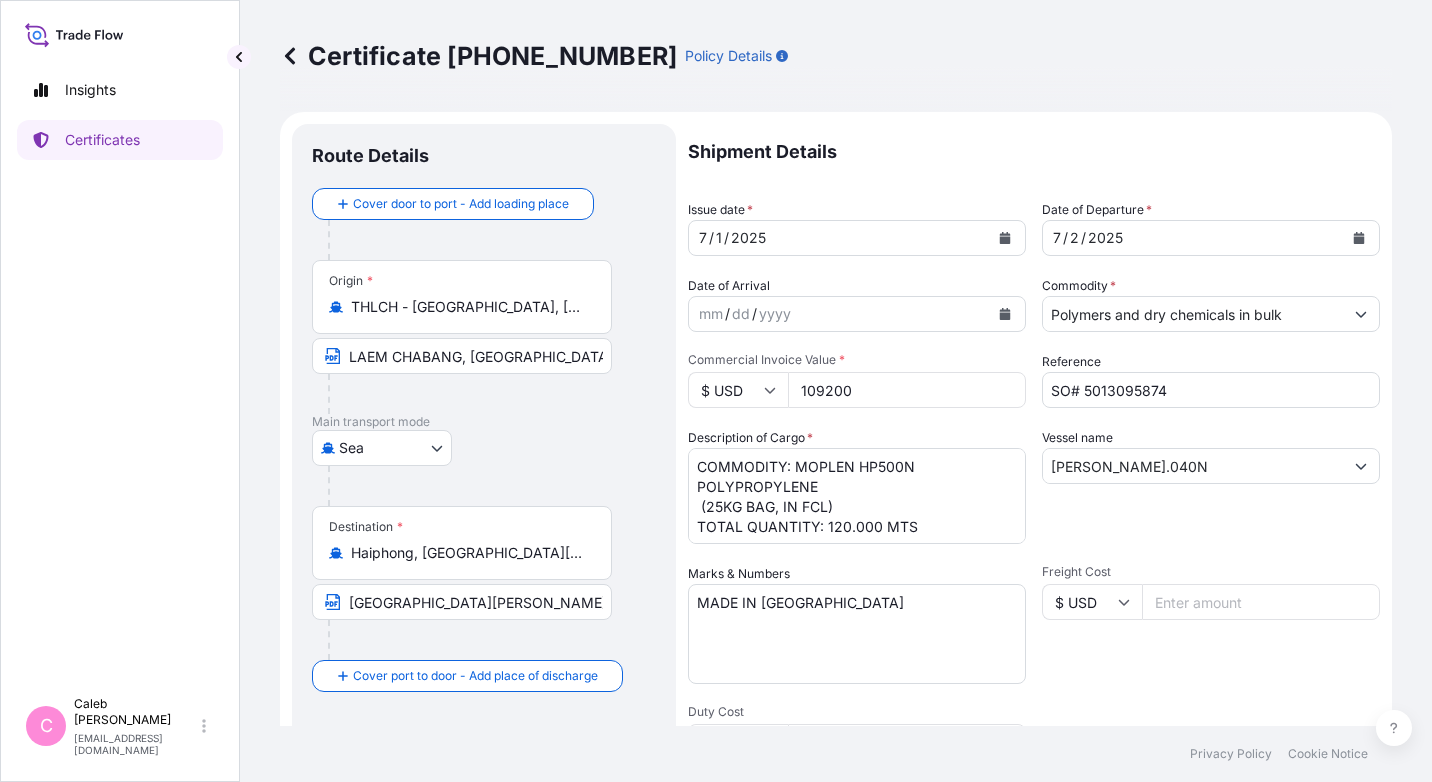 scroll, scrollTop: 571, scrollLeft: 0, axis: vertical 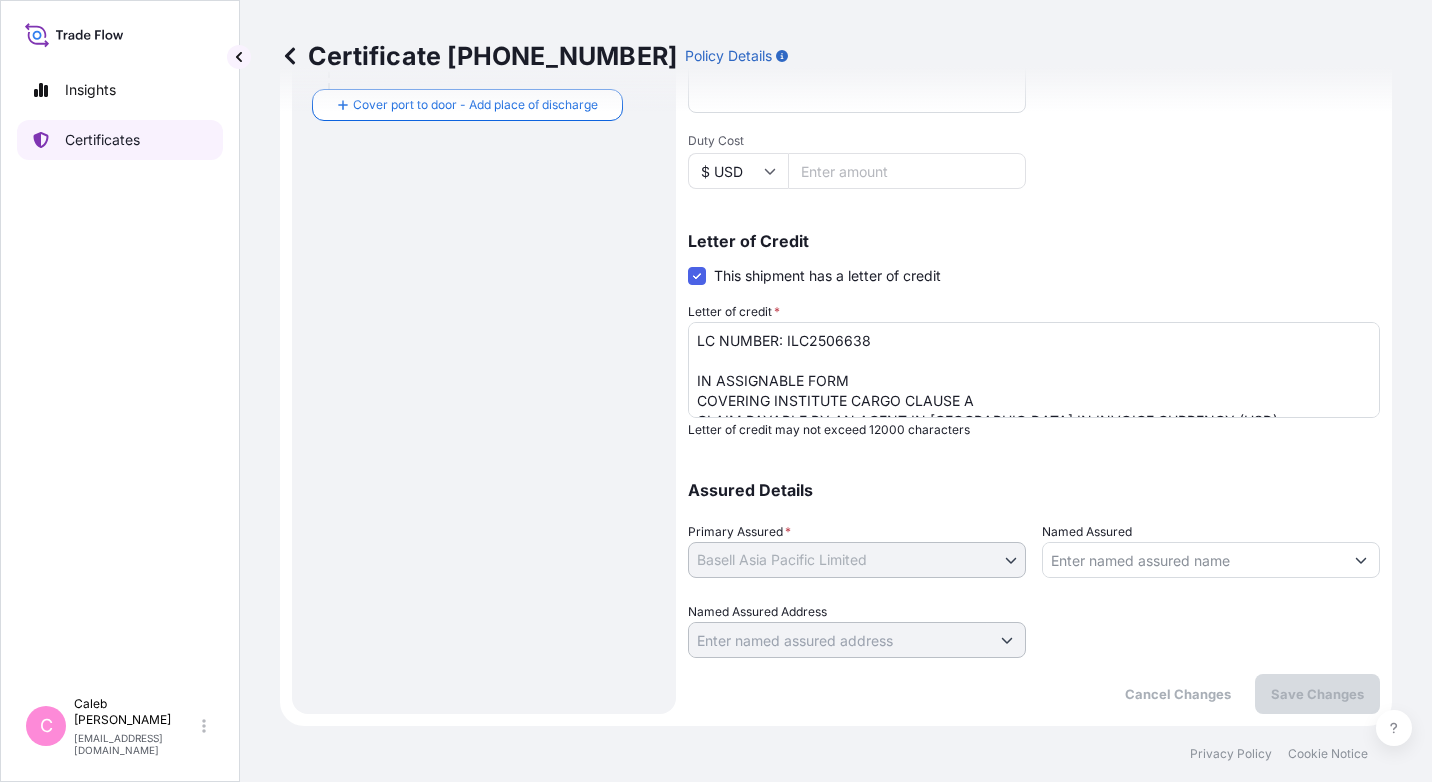 click on "Certificates" at bounding box center (102, 140) 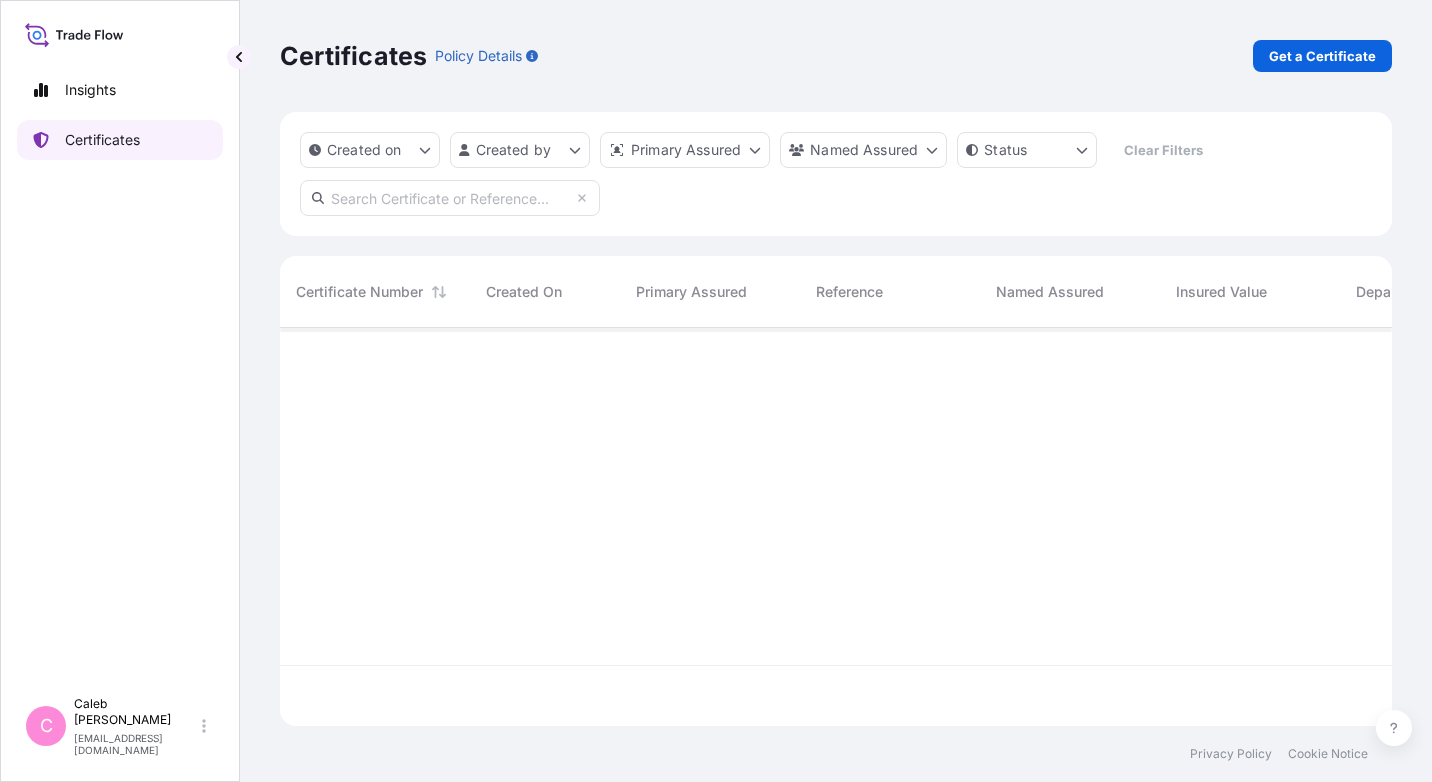 scroll, scrollTop: 0, scrollLeft: 0, axis: both 